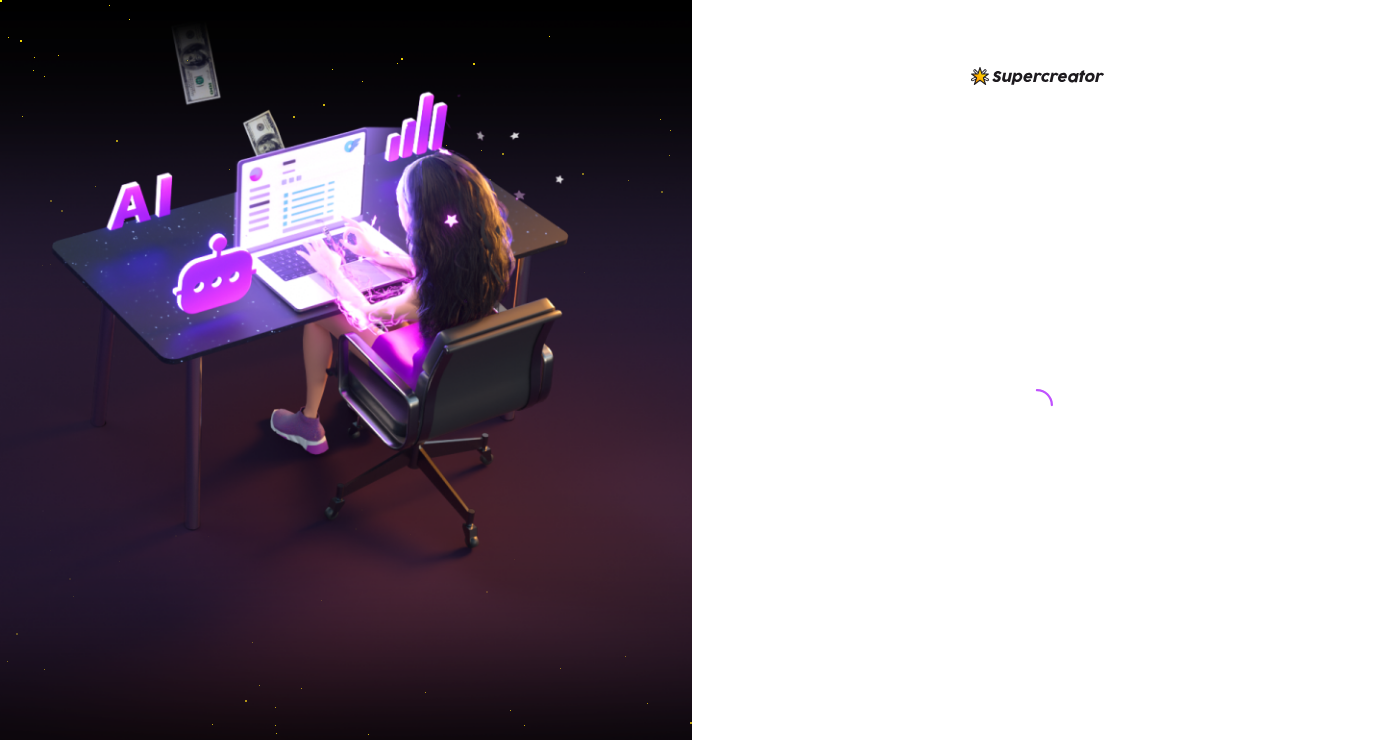 scroll, scrollTop: 0, scrollLeft: 0, axis: both 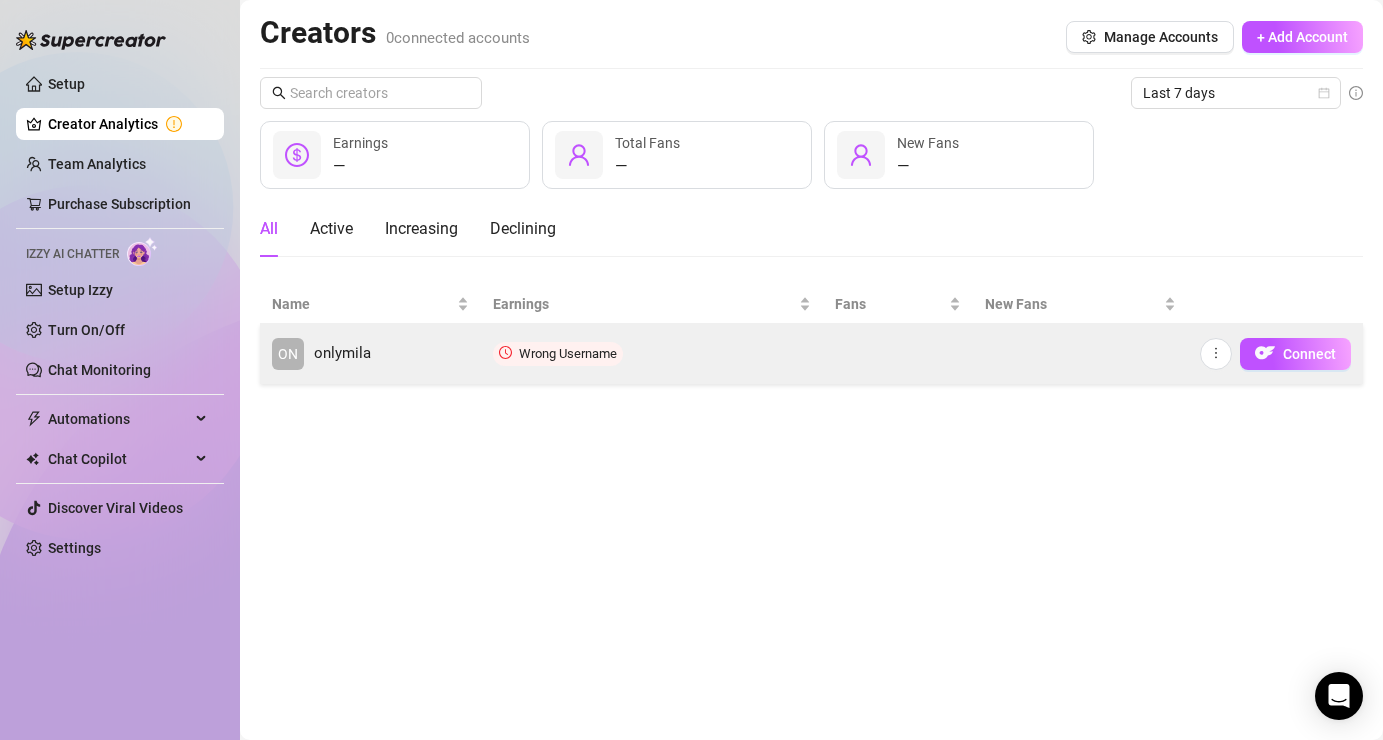 click on "ON" at bounding box center [288, 354] 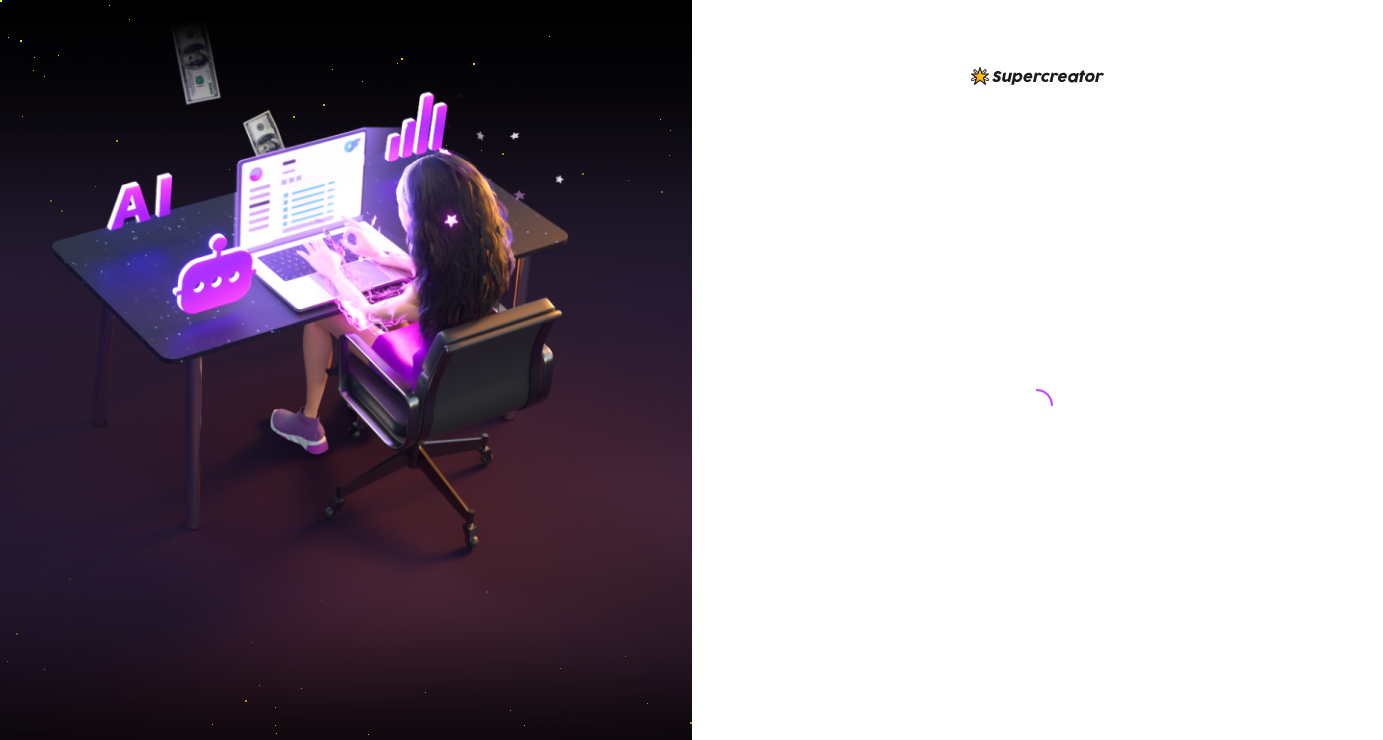 scroll, scrollTop: 0, scrollLeft: 0, axis: both 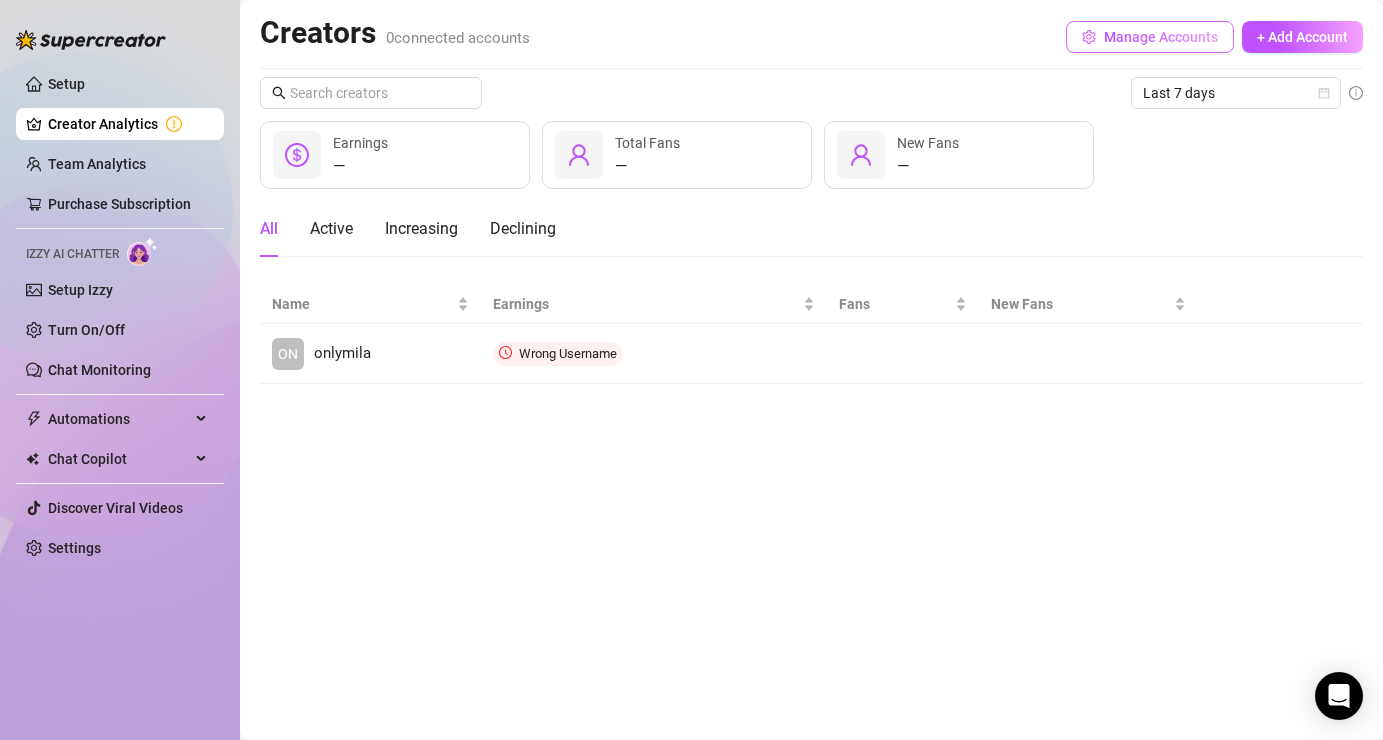 click on "Manage Accounts" at bounding box center [1161, 37] 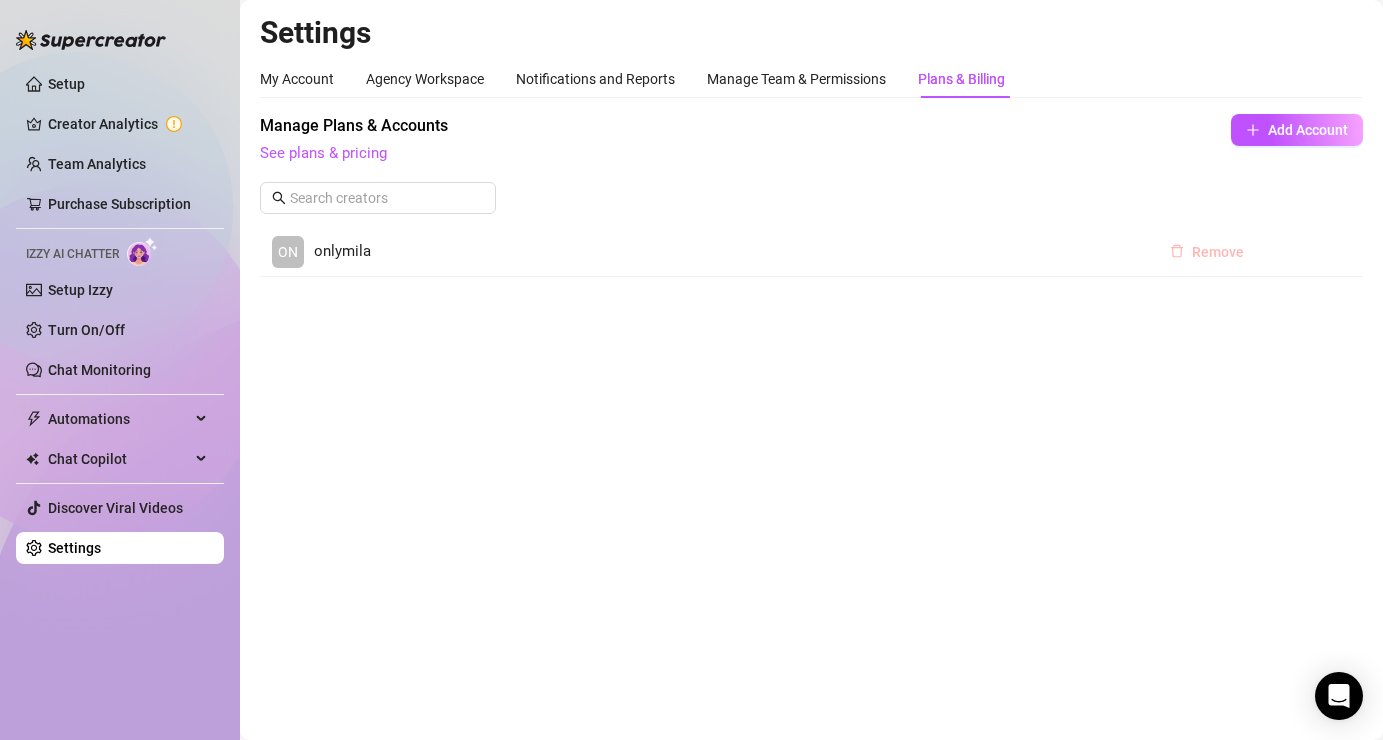 click on "Remove" at bounding box center [1218, 252] 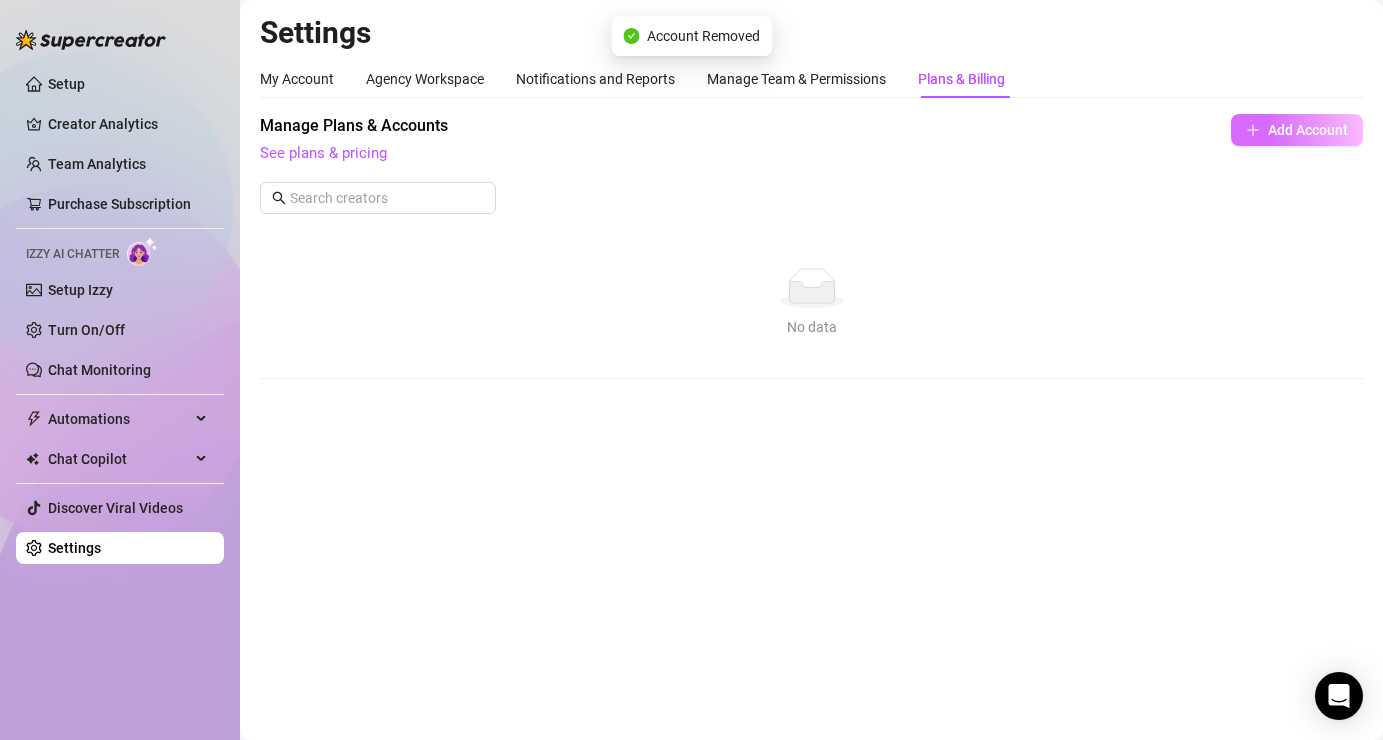 click on "Add Account" at bounding box center (1308, 130) 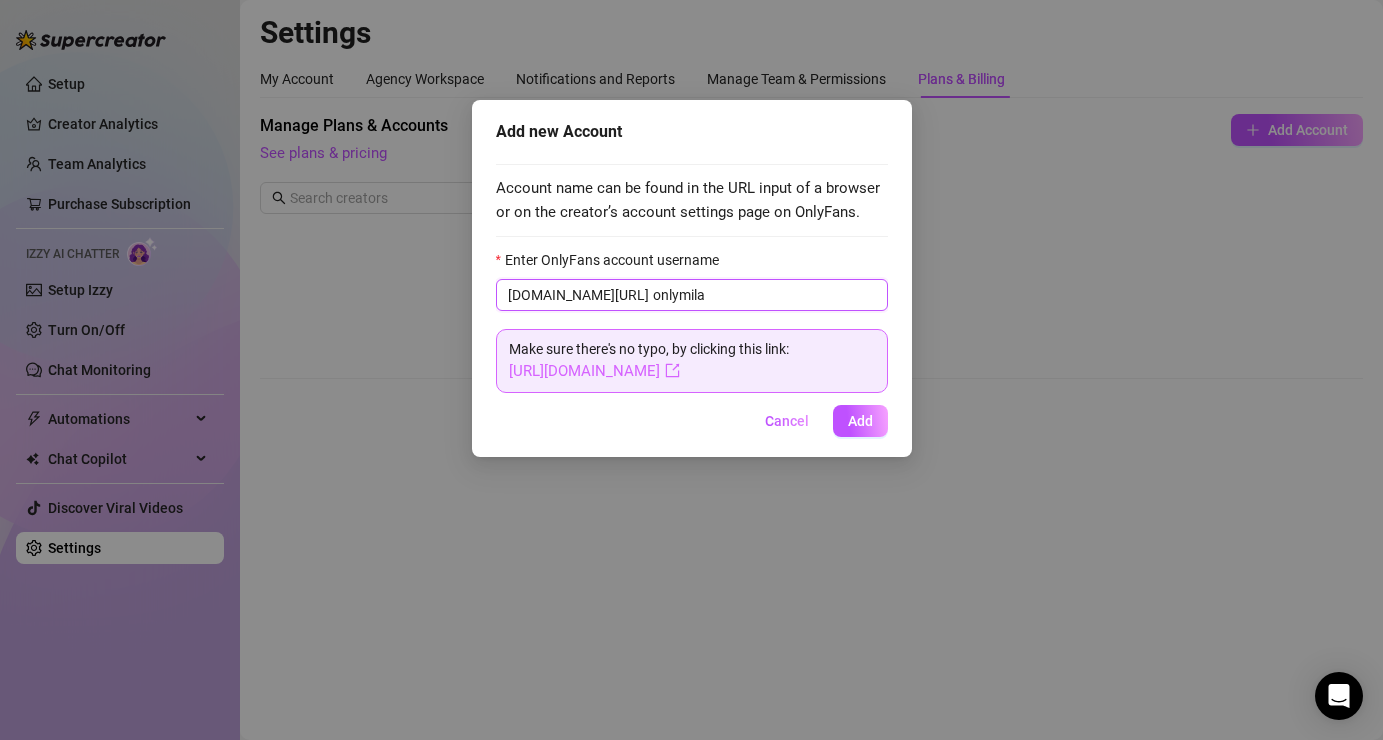 type on "onlymila" 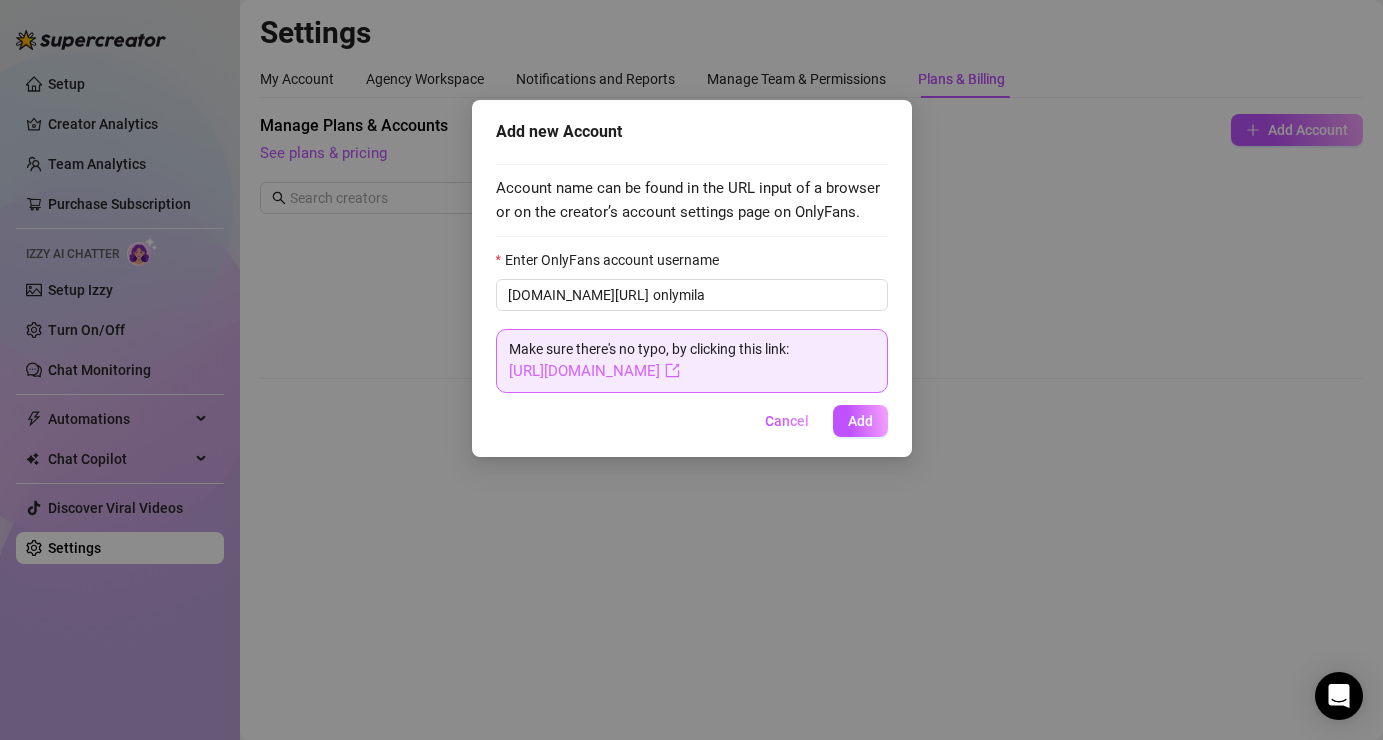 click on "[URL][DOMAIN_NAME]" at bounding box center [594, 371] 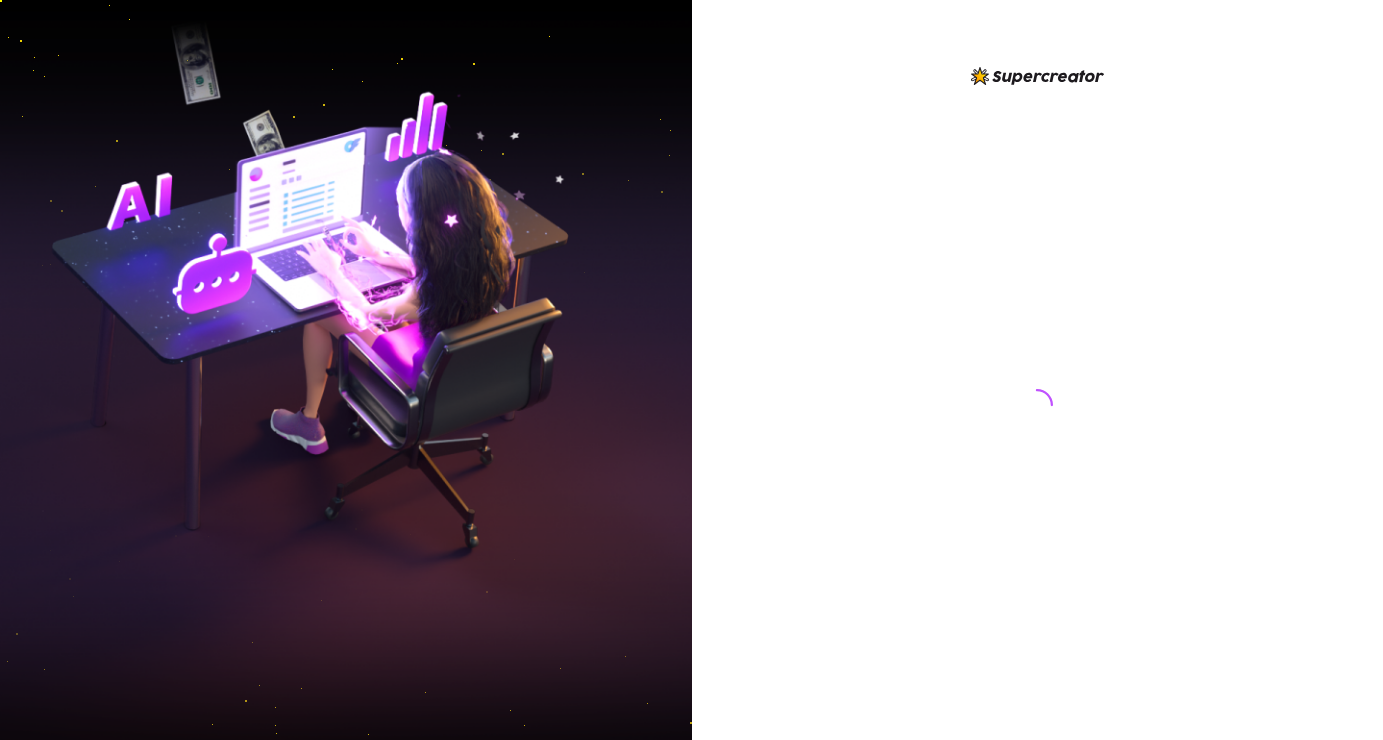 scroll, scrollTop: 0, scrollLeft: 0, axis: both 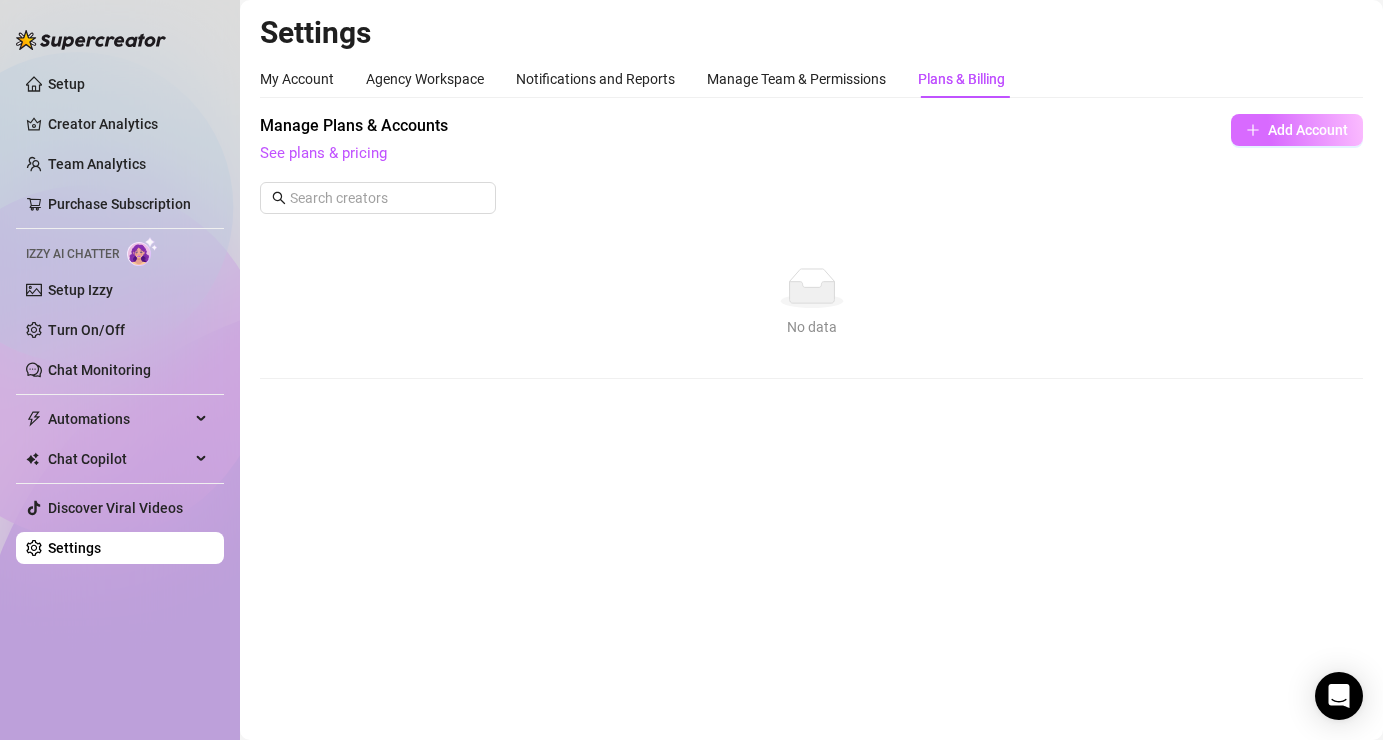 click on "Add Account" at bounding box center [1308, 130] 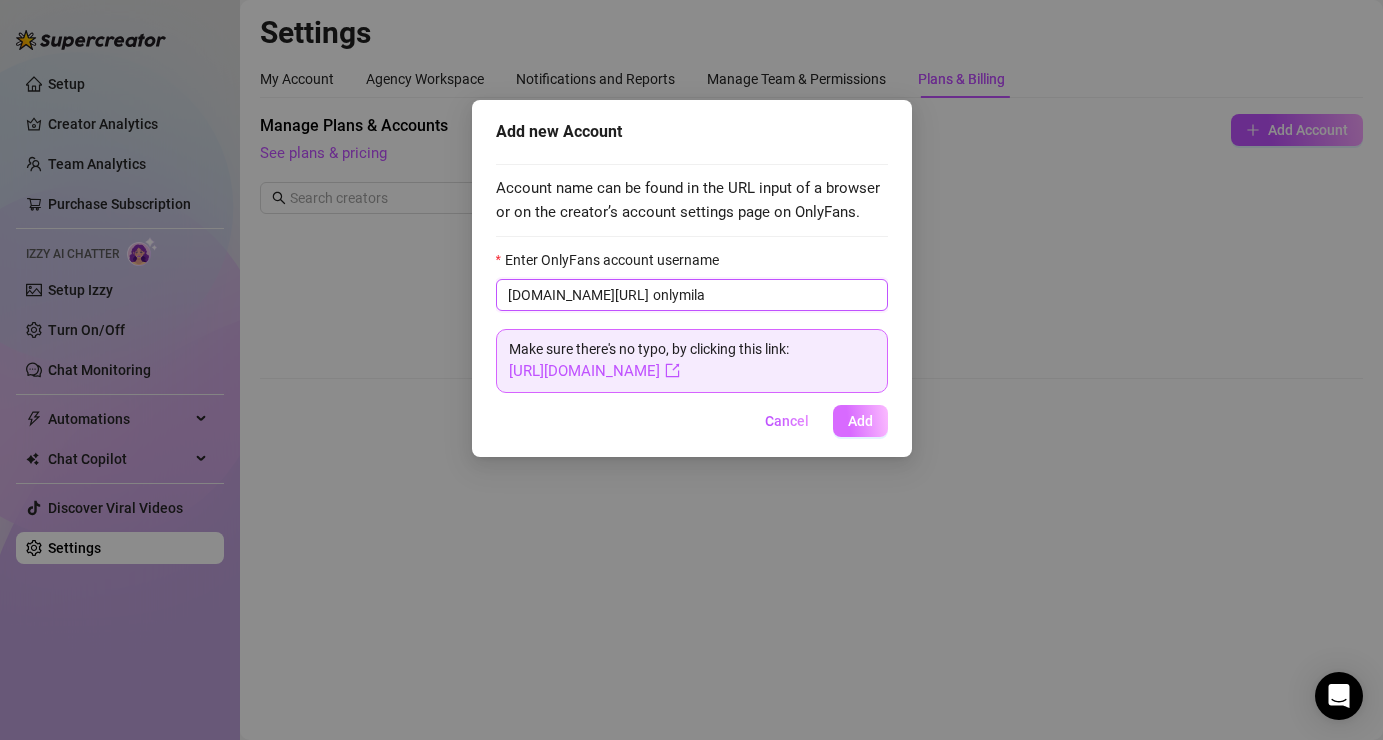 type on "onlymila" 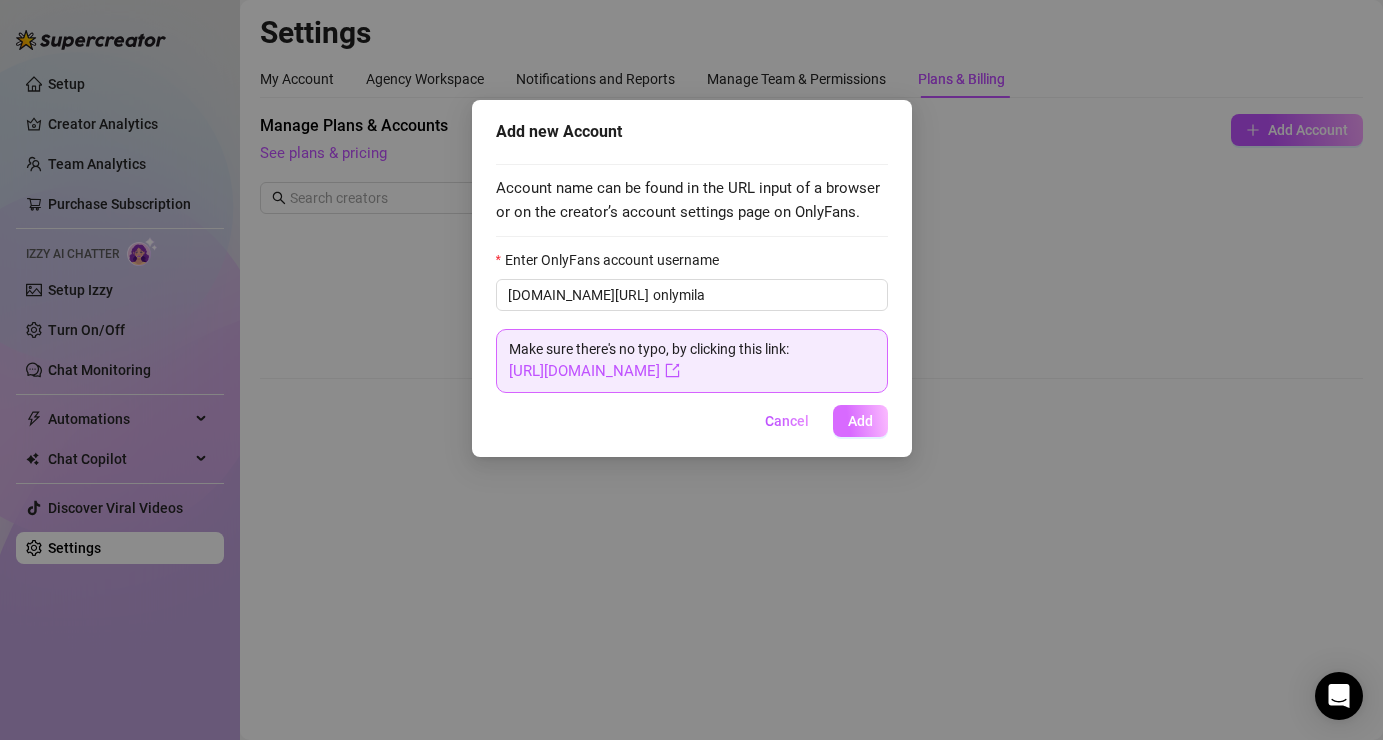 click on "Add" at bounding box center [860, 421] 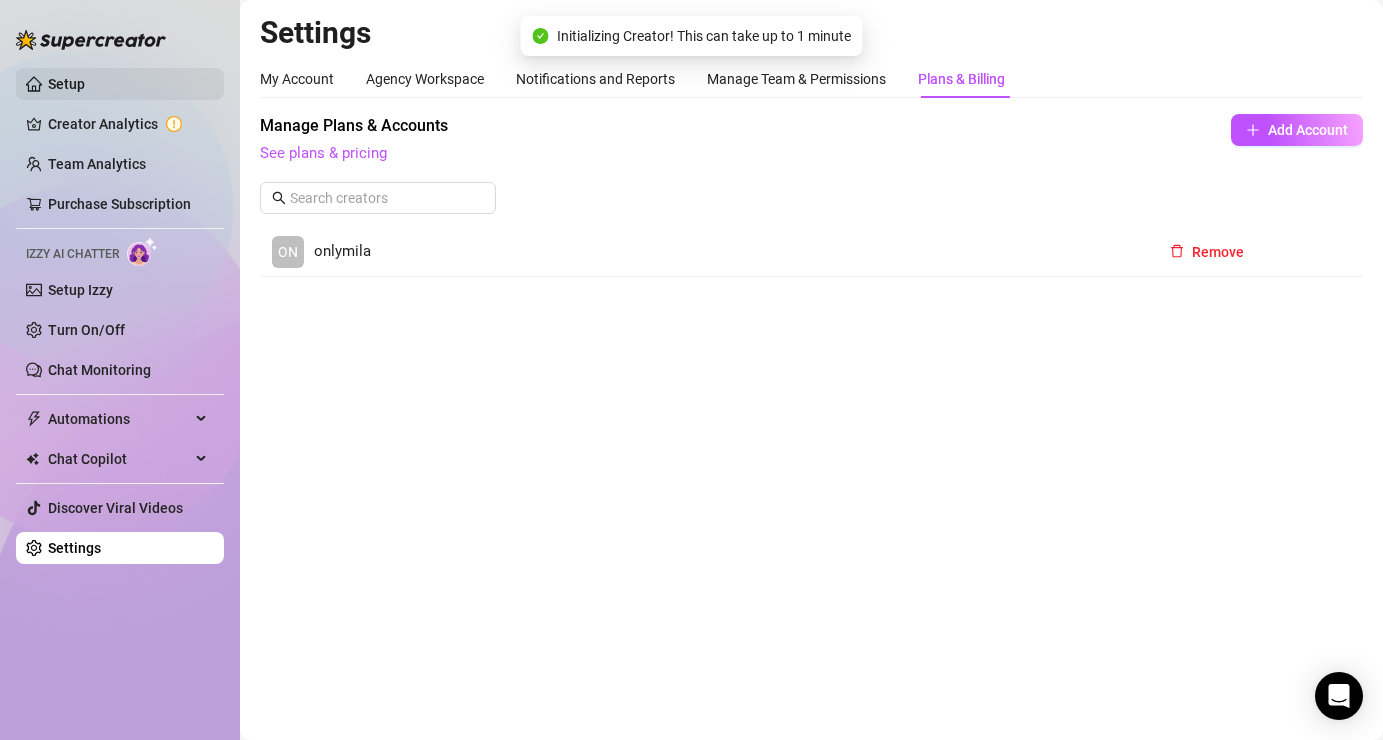 click on "Setup" at bounding box center (66, 84) 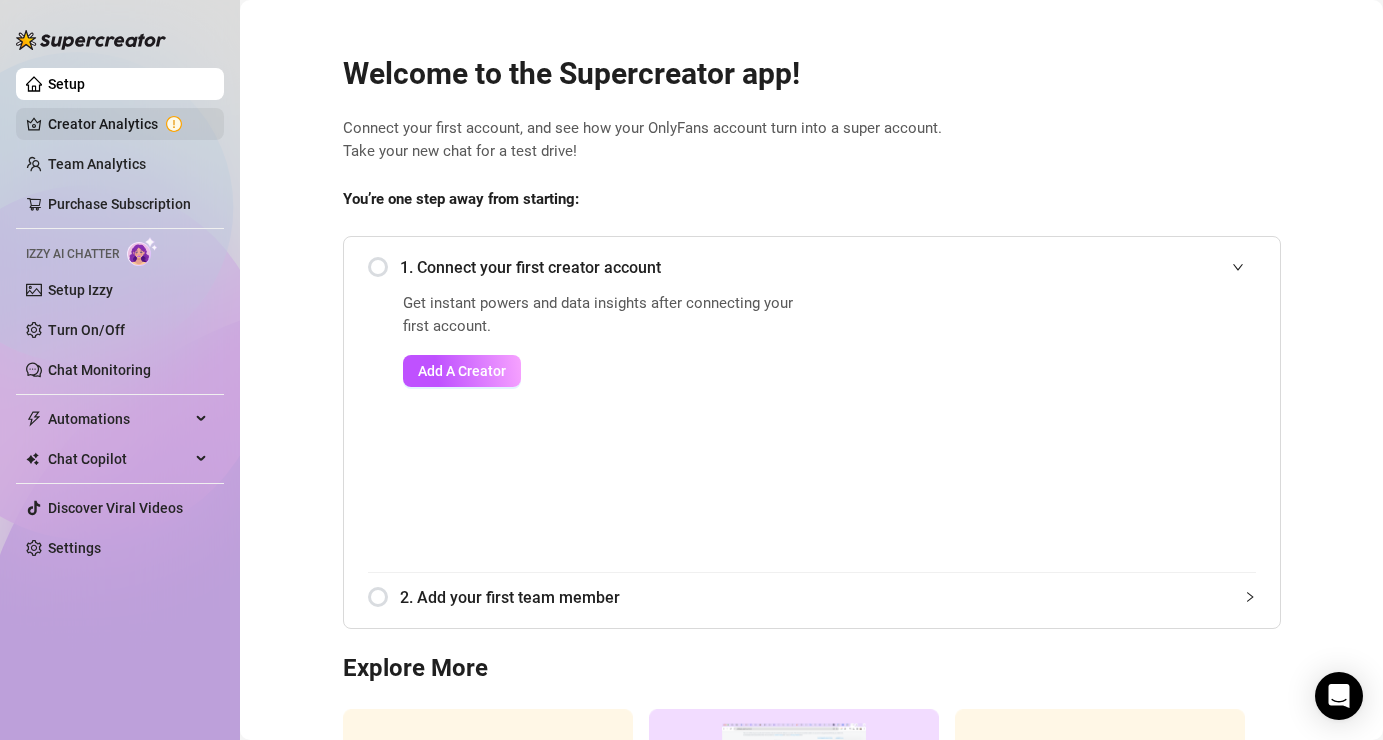 click on "Creator Analytics" at bounding box center (128, 124) 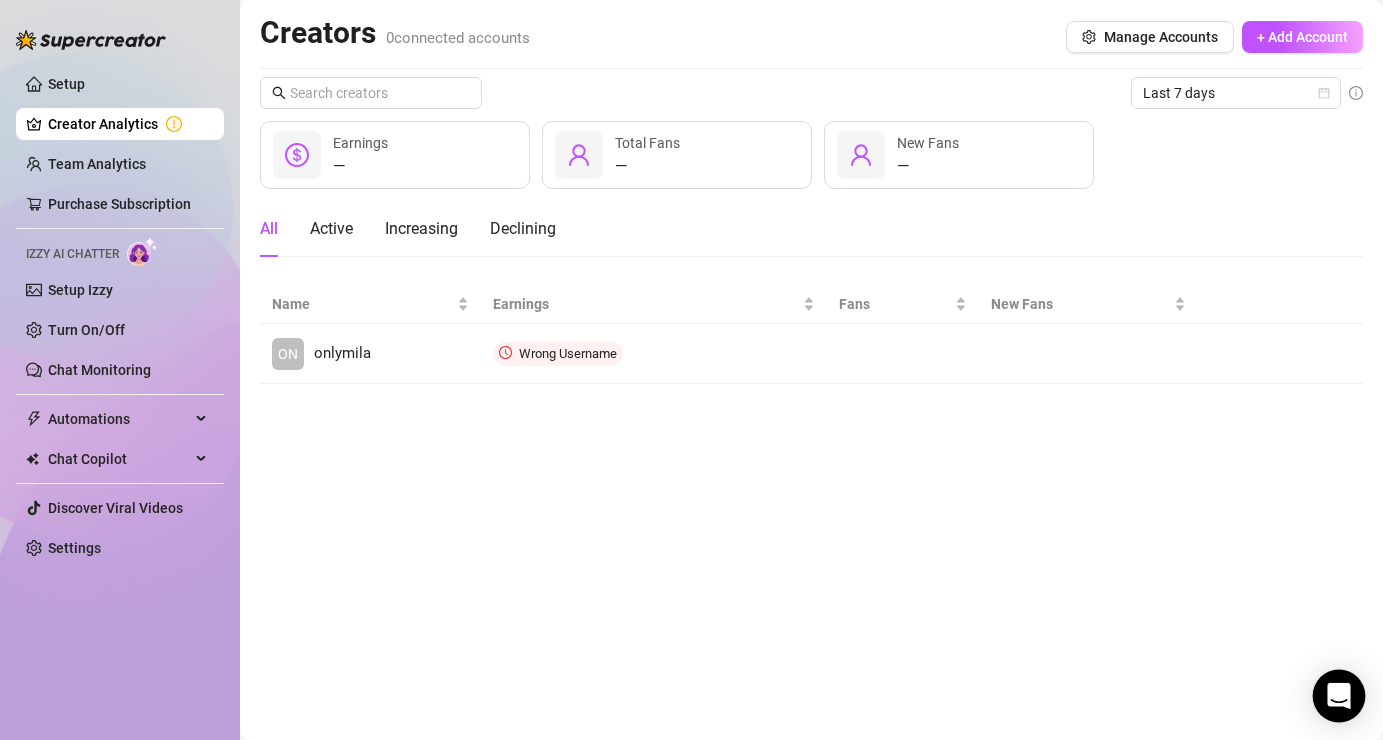 click 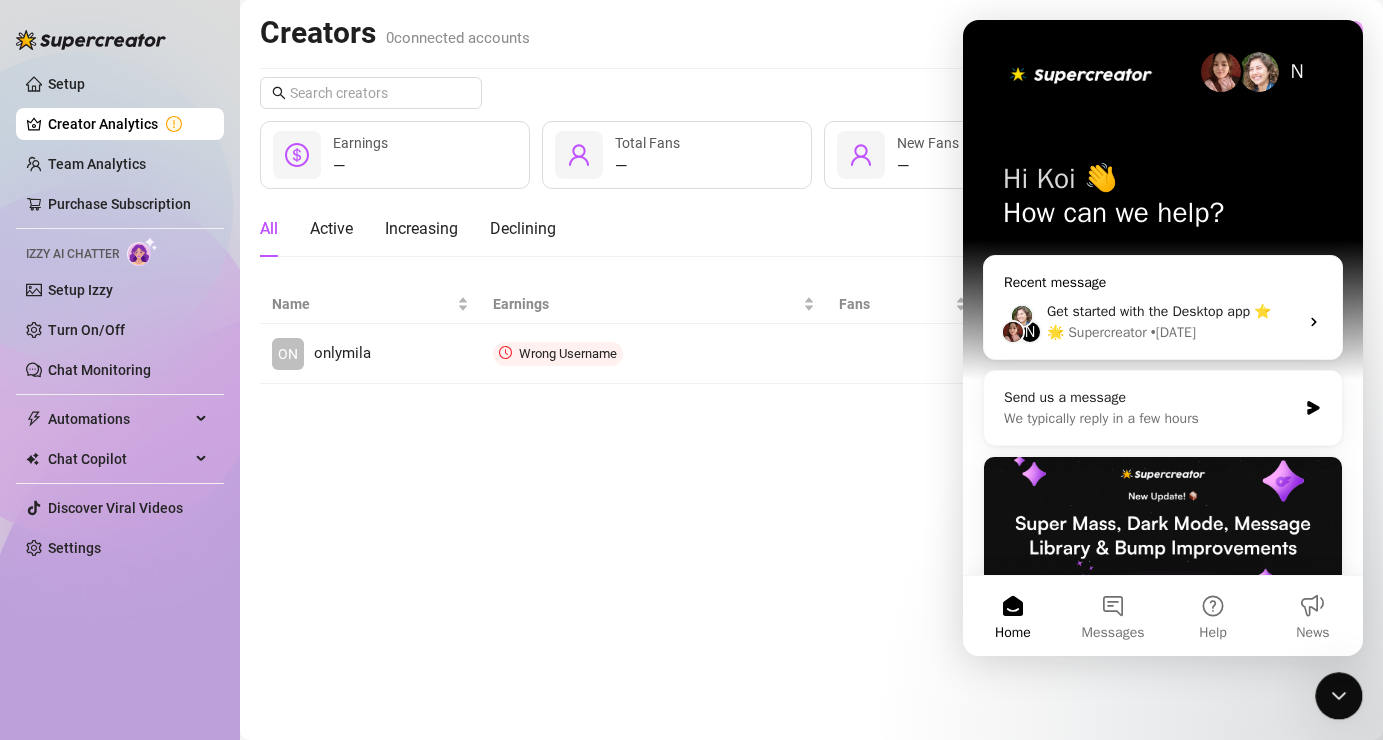 scroll, scrollTop: 0, scrollLeft: 0, axis: both 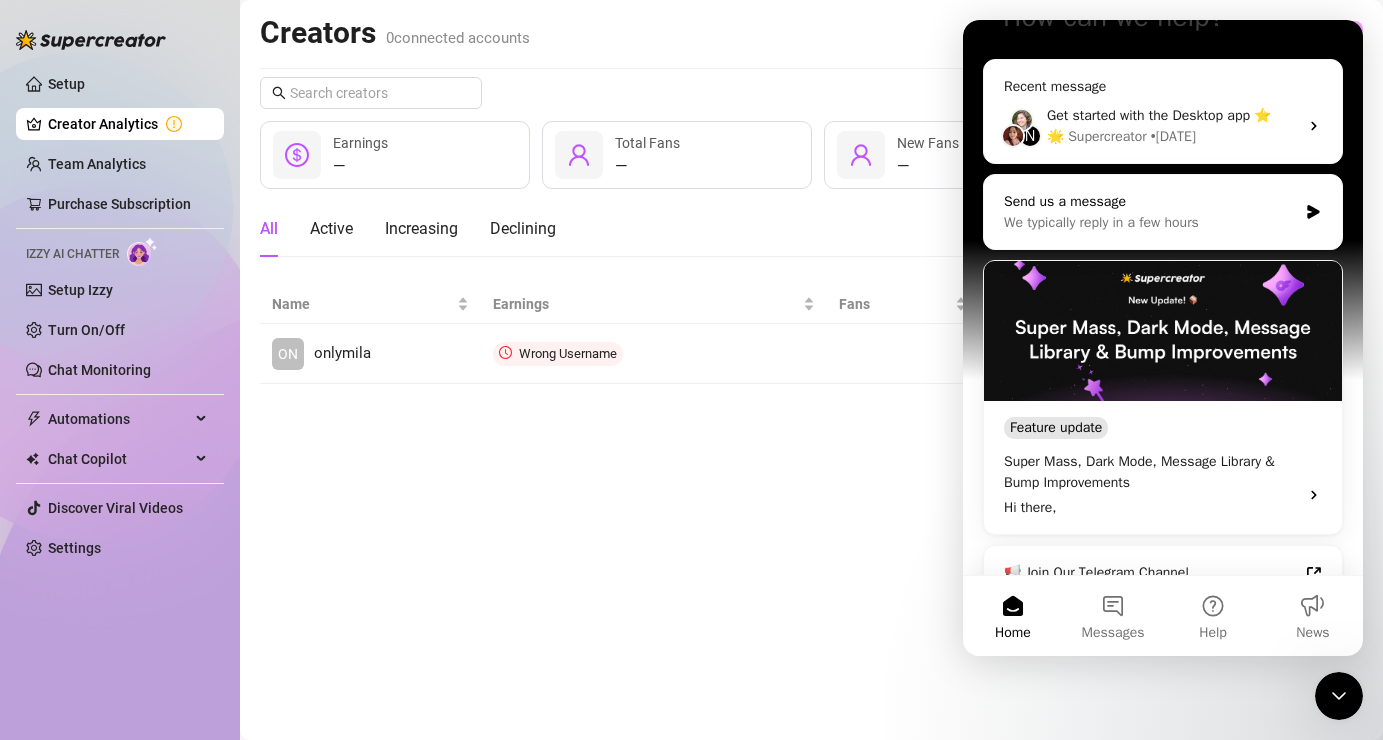 click on "Send us a message We typically reply in a few hours" at bounding box center (1163, 212) 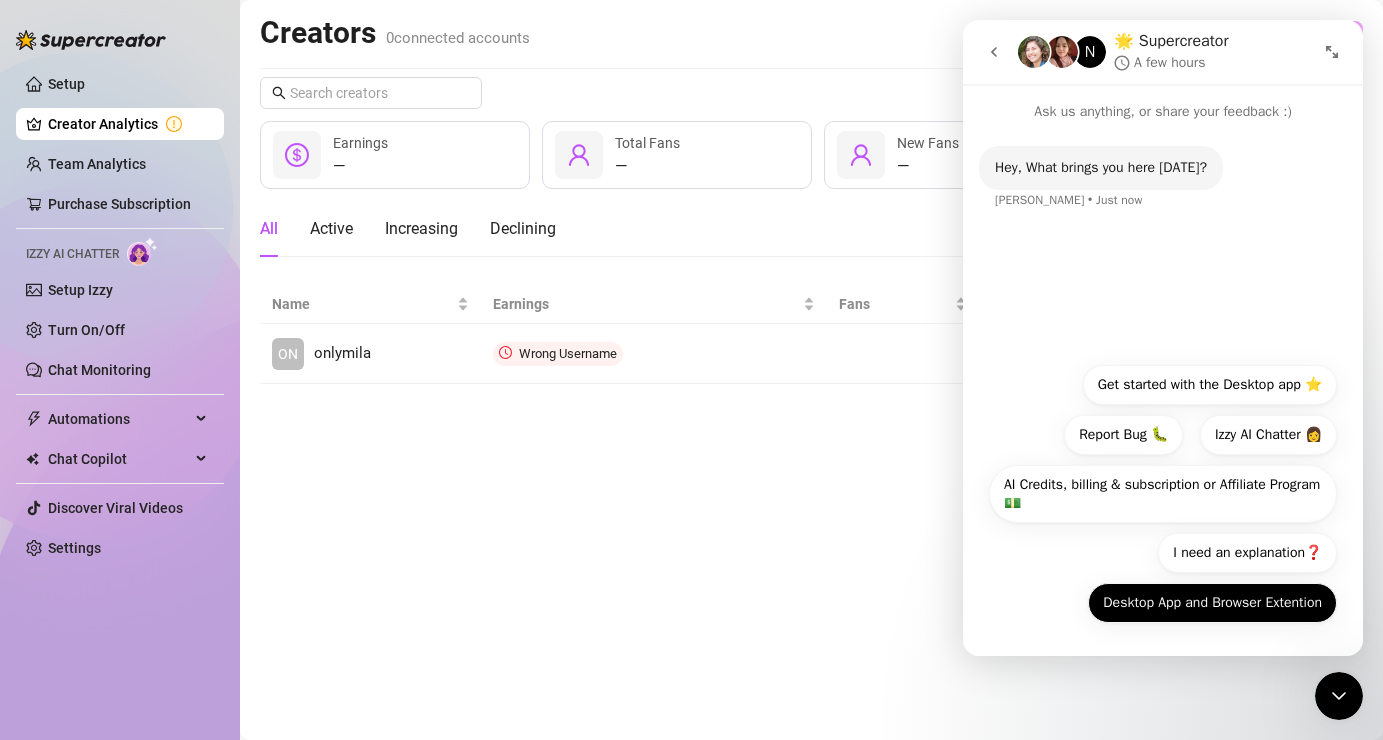 click on "Desktop App and Browser Extention" at bounding box center (1212, 603) 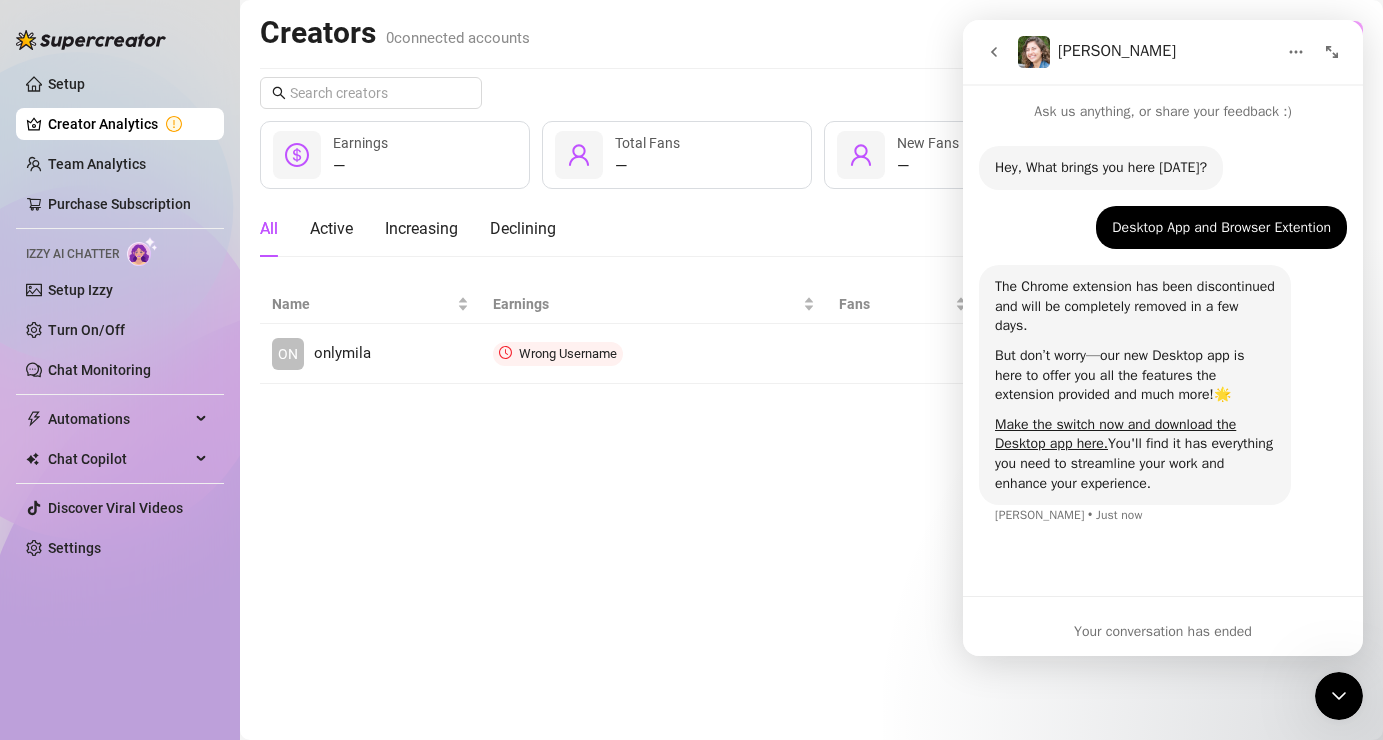 click on "Your conversation has ended" at bounding box center [1163, 631] 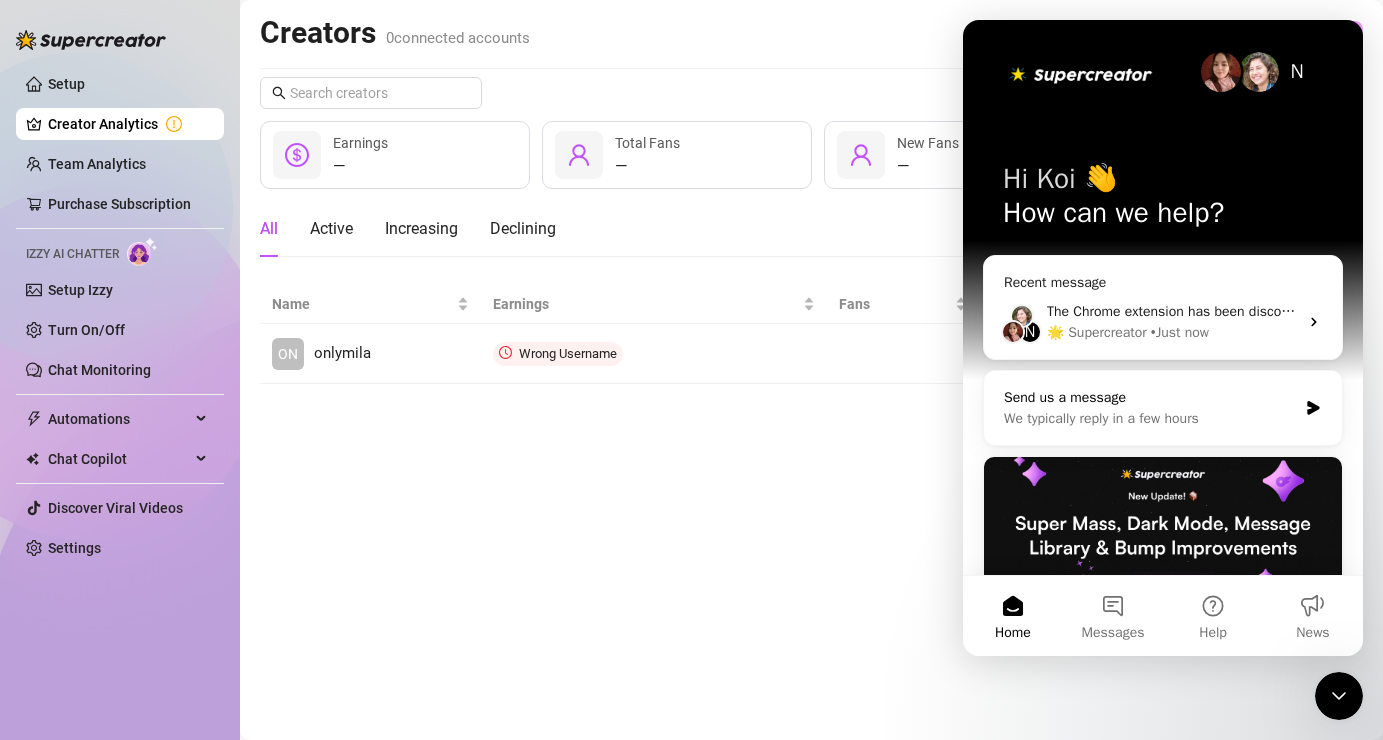 click on "Send us a message" at bounding box center (1150, 397) 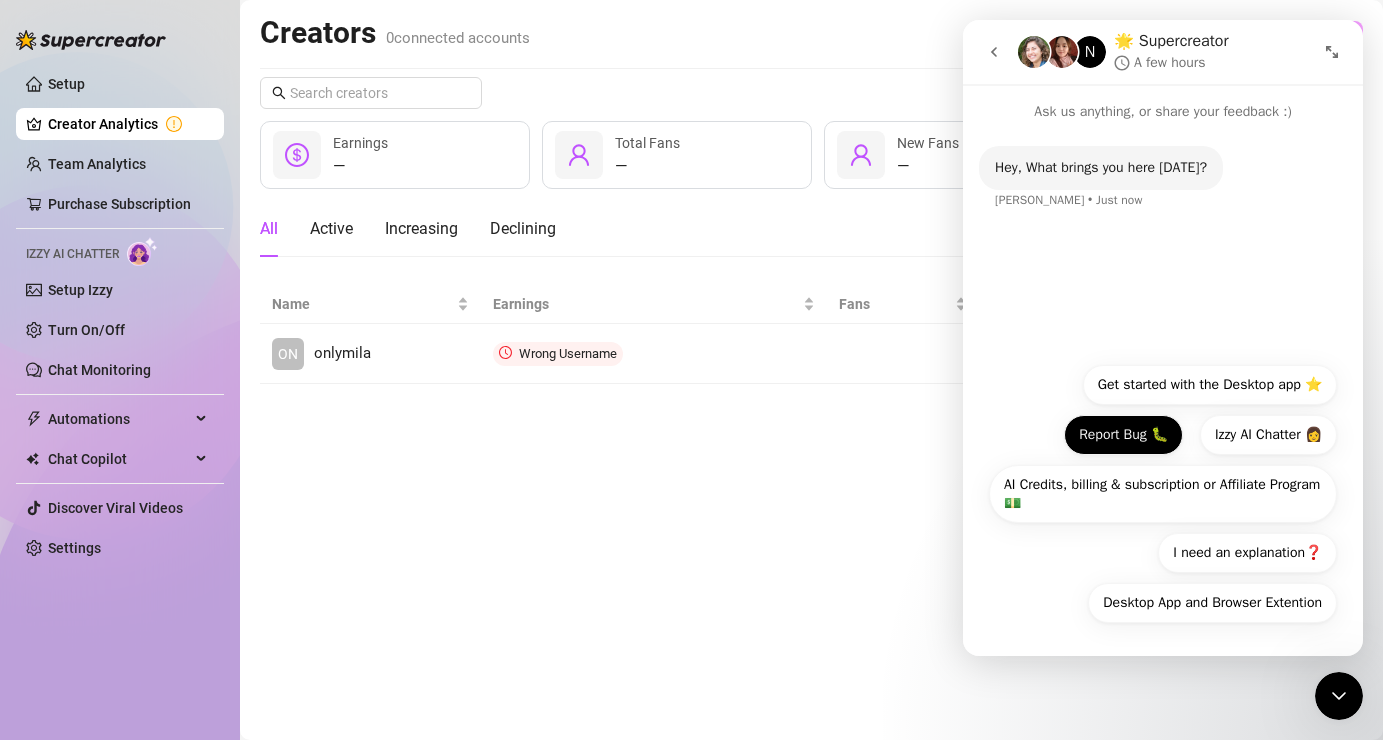 click on "Report Bug 🐛" at bounding box center (1123, 435) 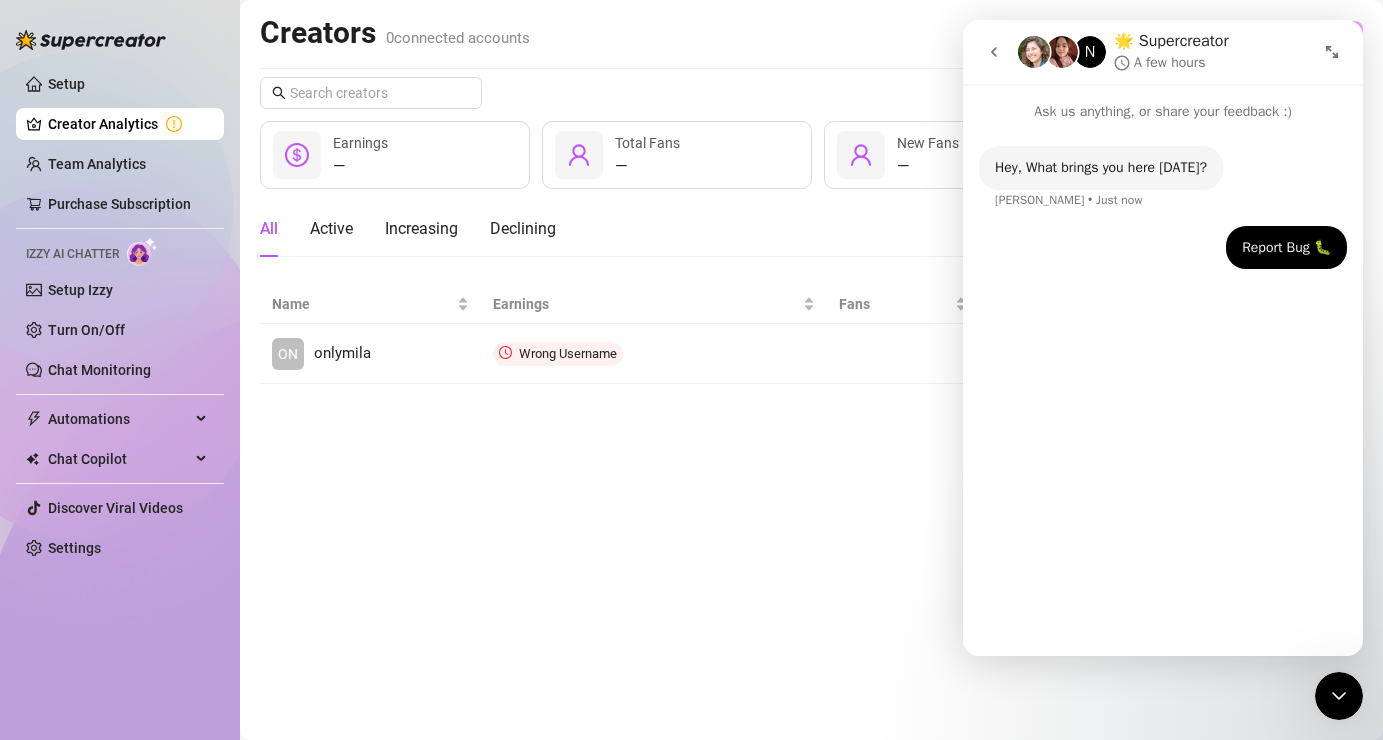 click on "Hey, What brings you here today? Ella    •   Just now Report Bug 🐛    •   Just now" at bounding box center (1163, 380) 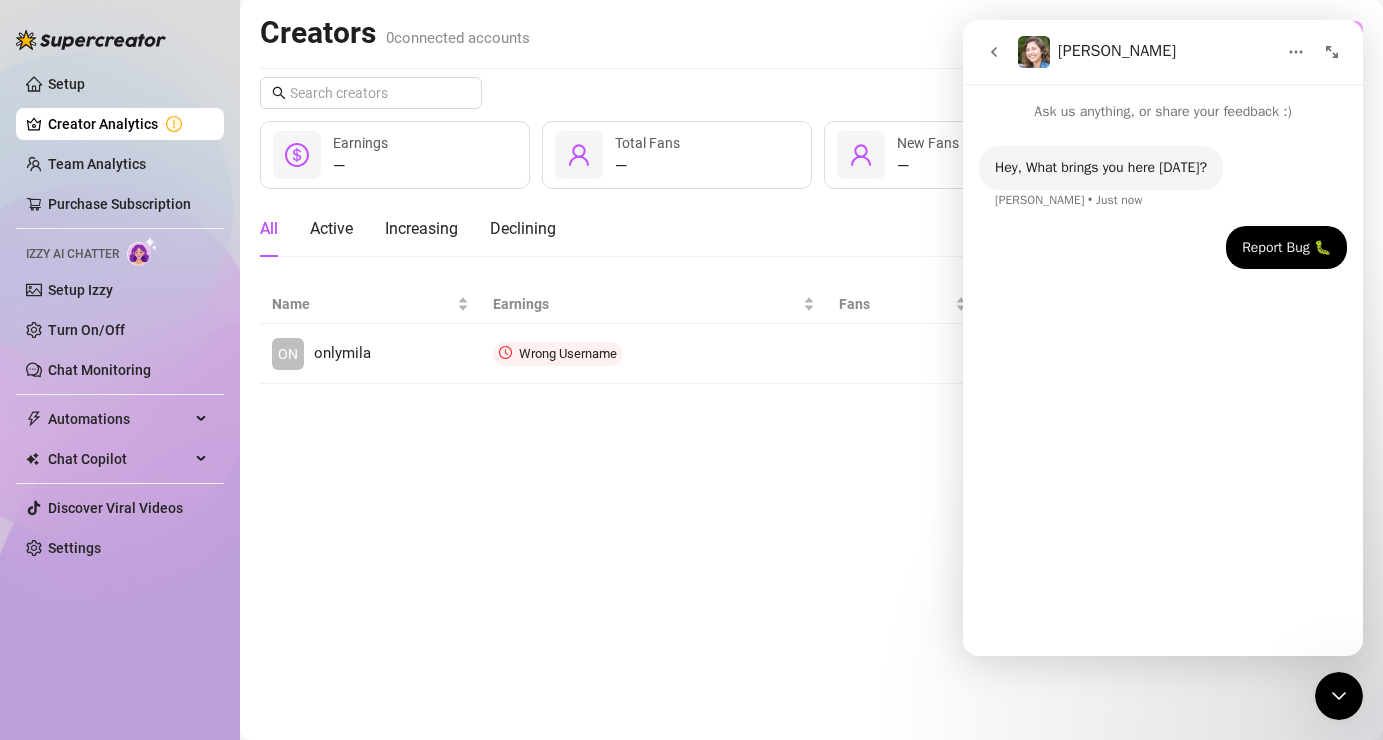 click on "Hey, What brings you here today? Ella    •   Just now Report Bug 🐛 Koi    •   Just now" at bounding box center [1163, 380] 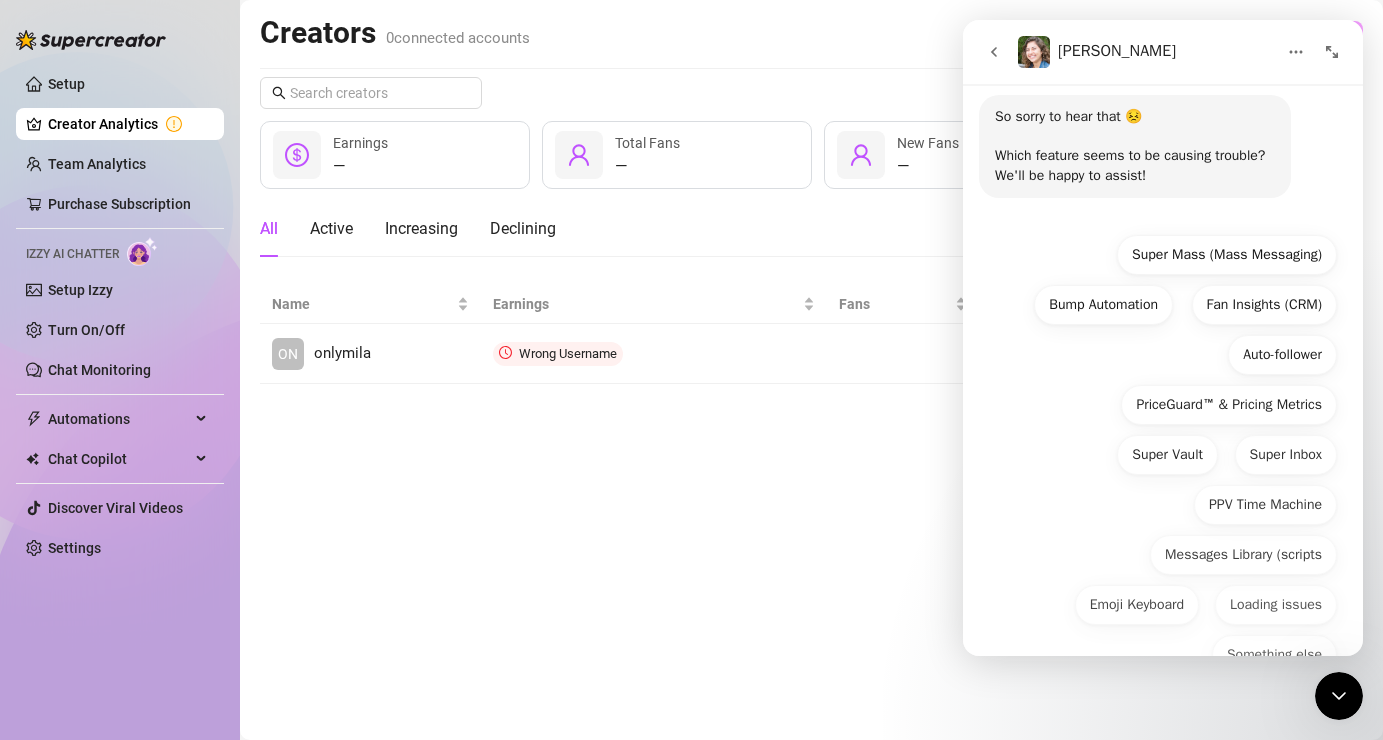 scroll, scrollTop: 221, scrollLeft: 0, axis: vertical 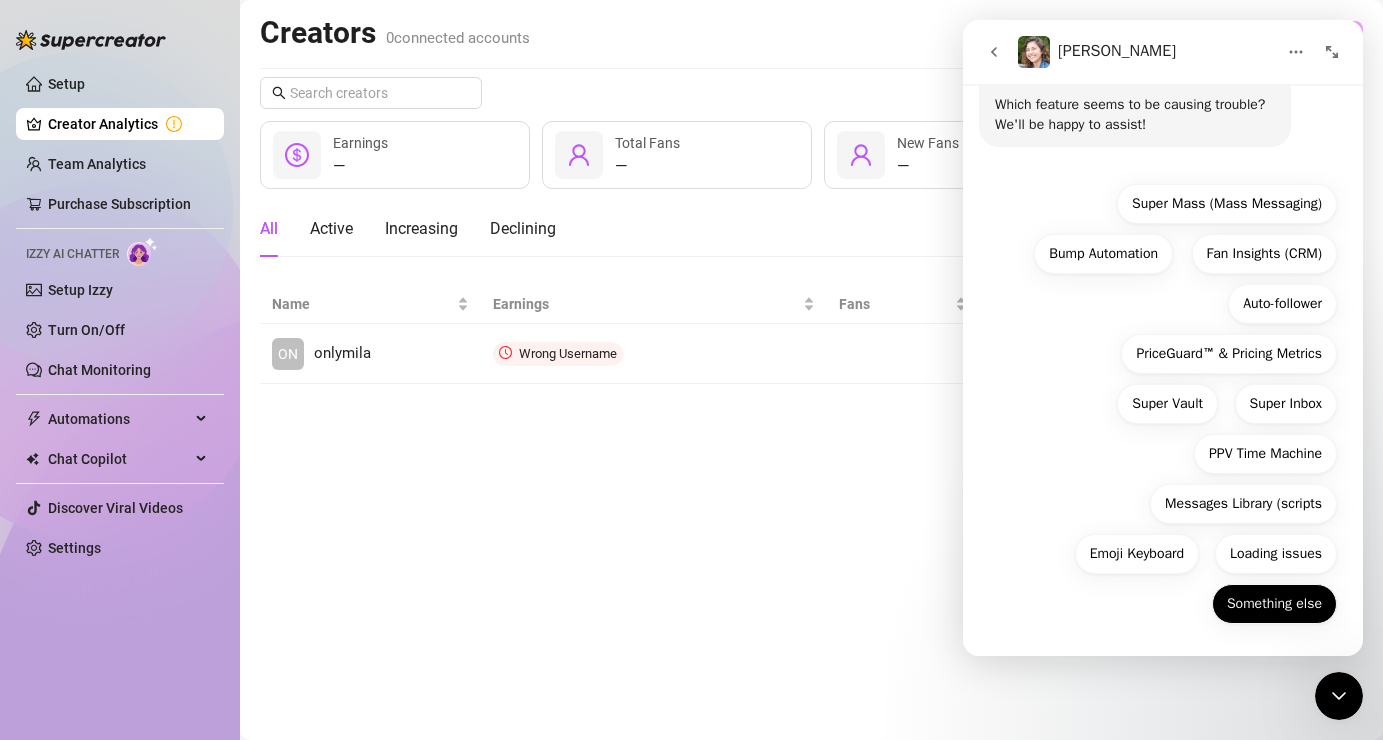 click on "Something else" at bounding box center (1274, 604) 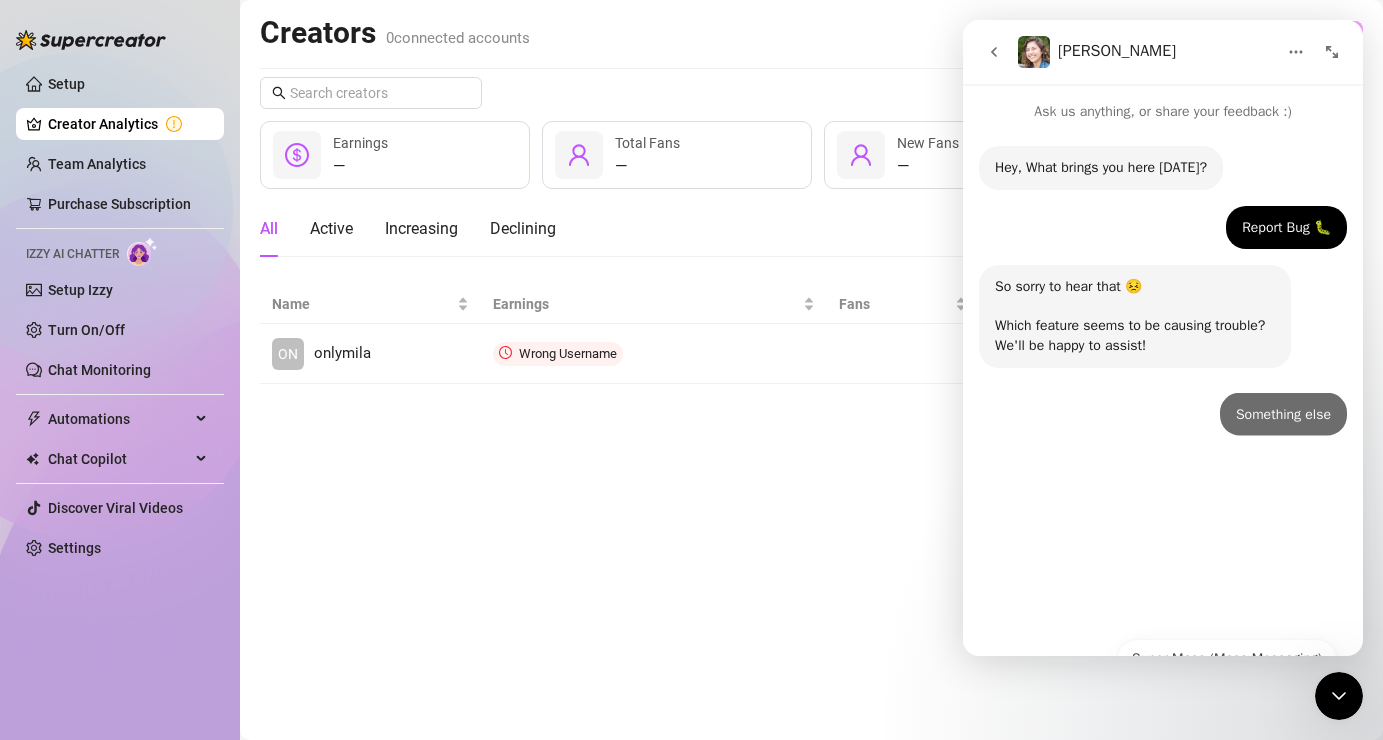 scroll, scrollTop: 0, scrollLeft: 0, axis: both 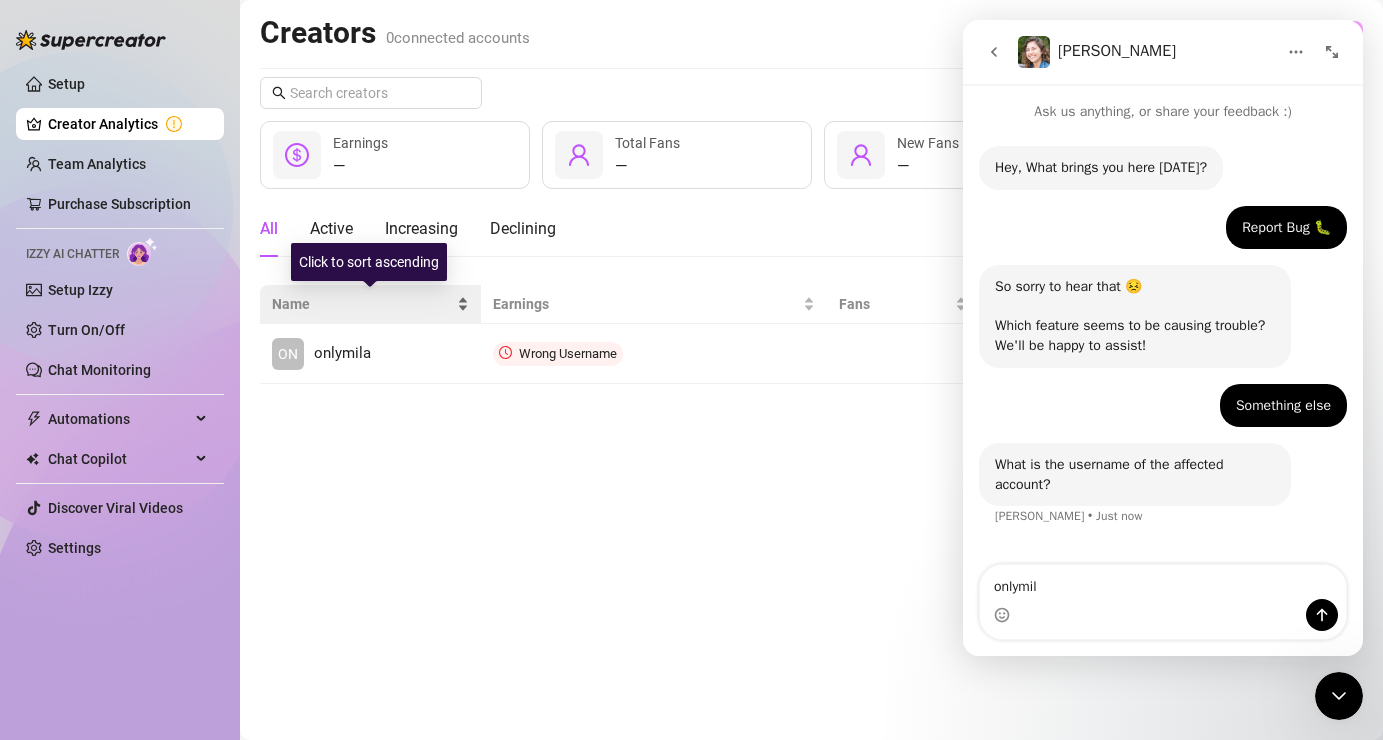 type on "onlymila" 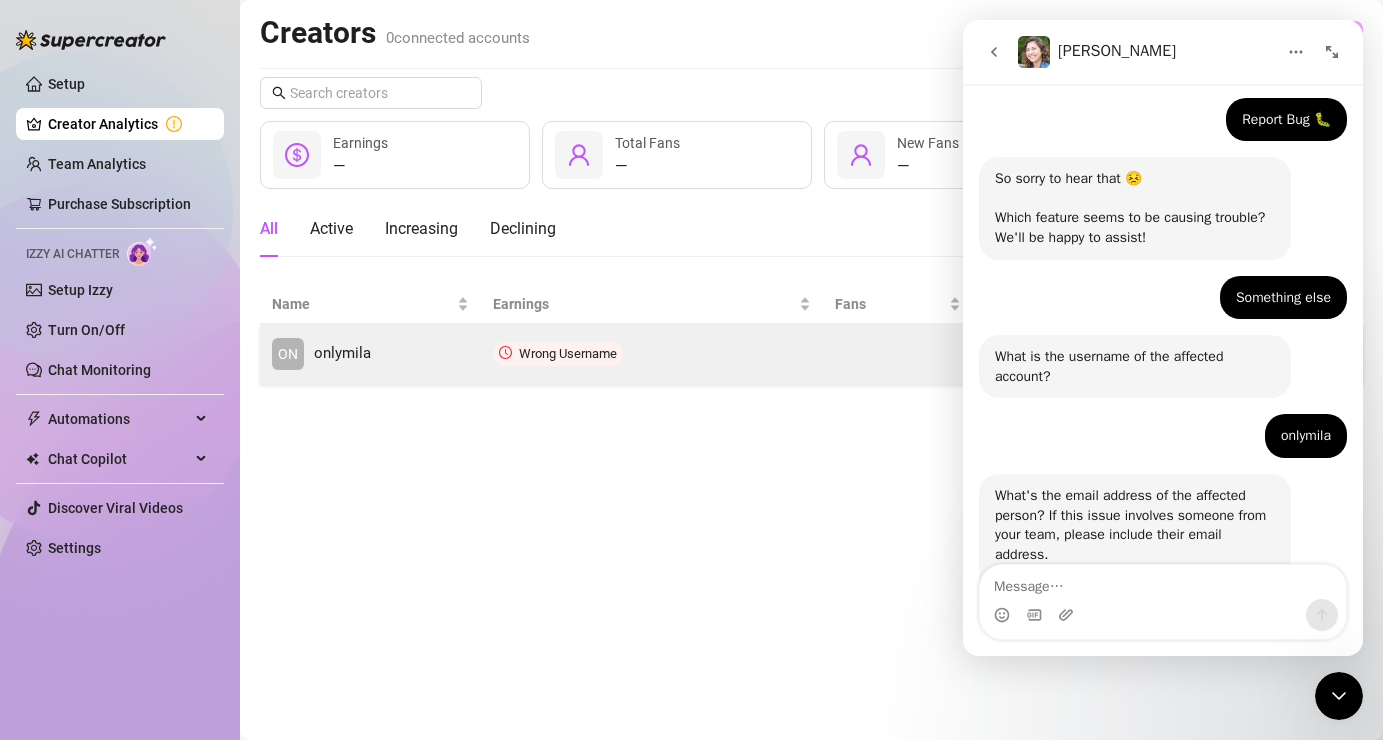 scroll, scrollTop: 210, scrollLeft: 0, axis: vertical 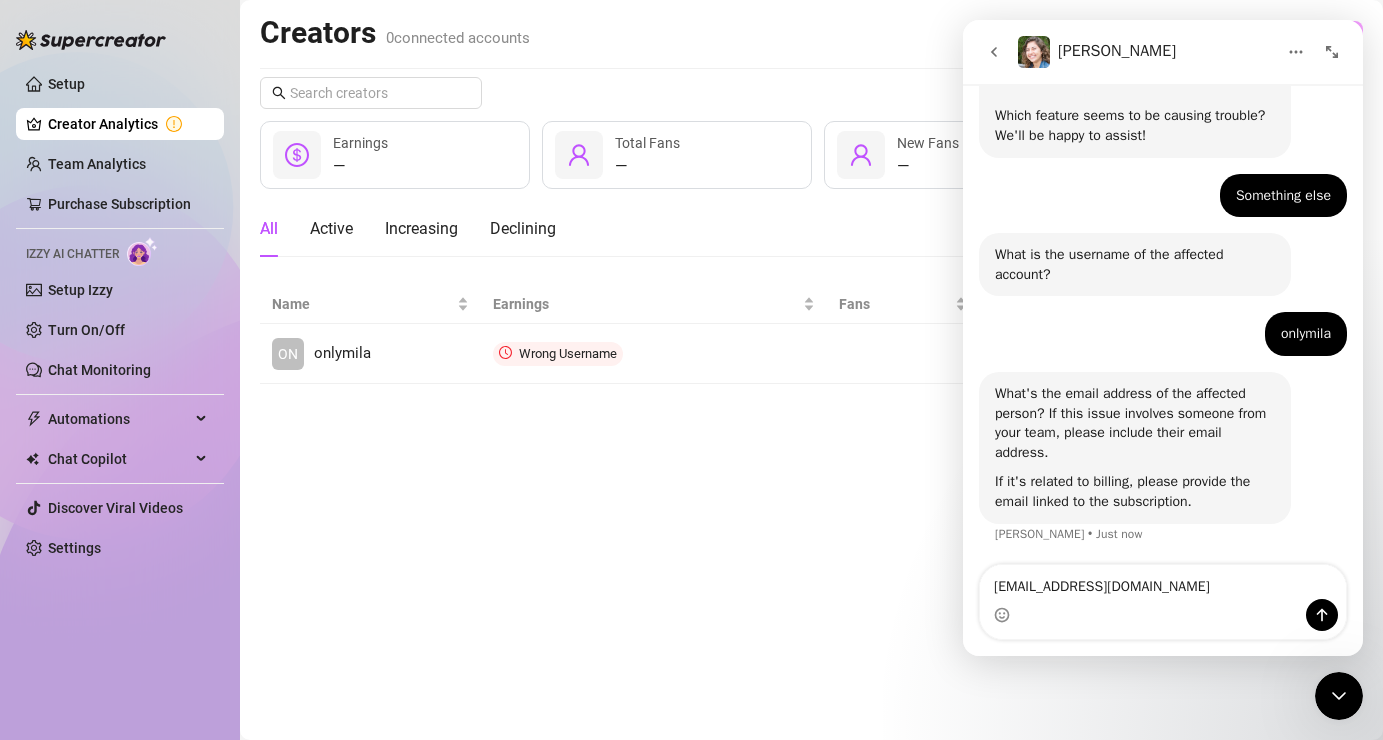 type on "[EMAIL_ADDRESS][DOMAIN_NAME]" 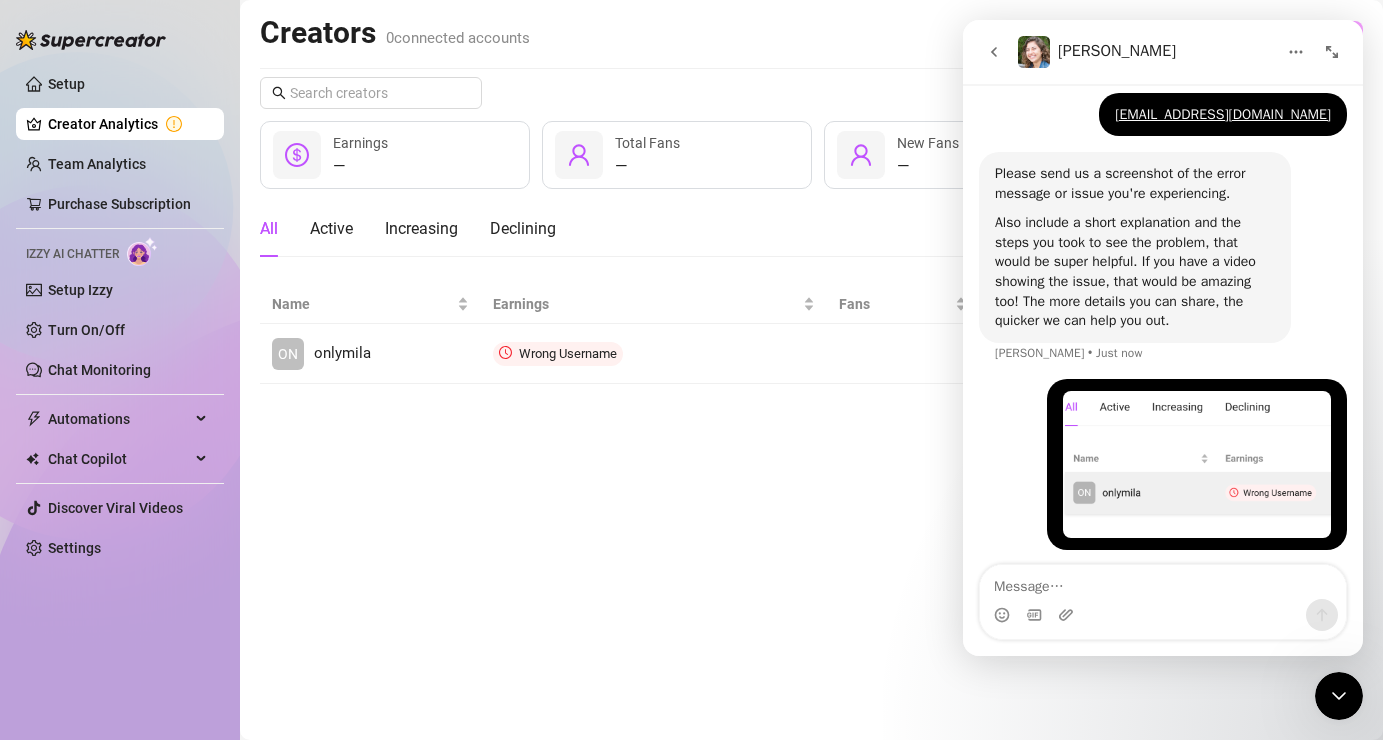 scroll, scrollTop: 663, scrollLeft: 0, axis: vertical 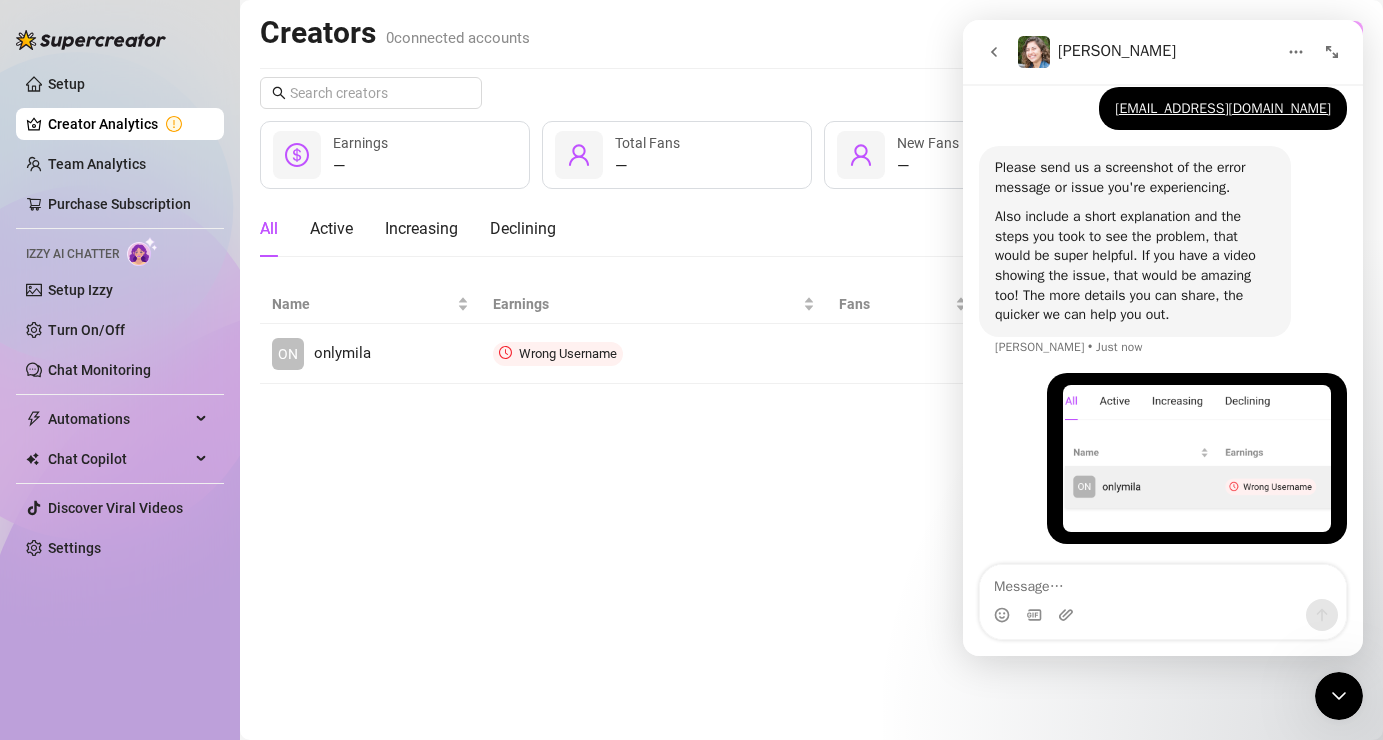 click at bounding box center [1163, 615] 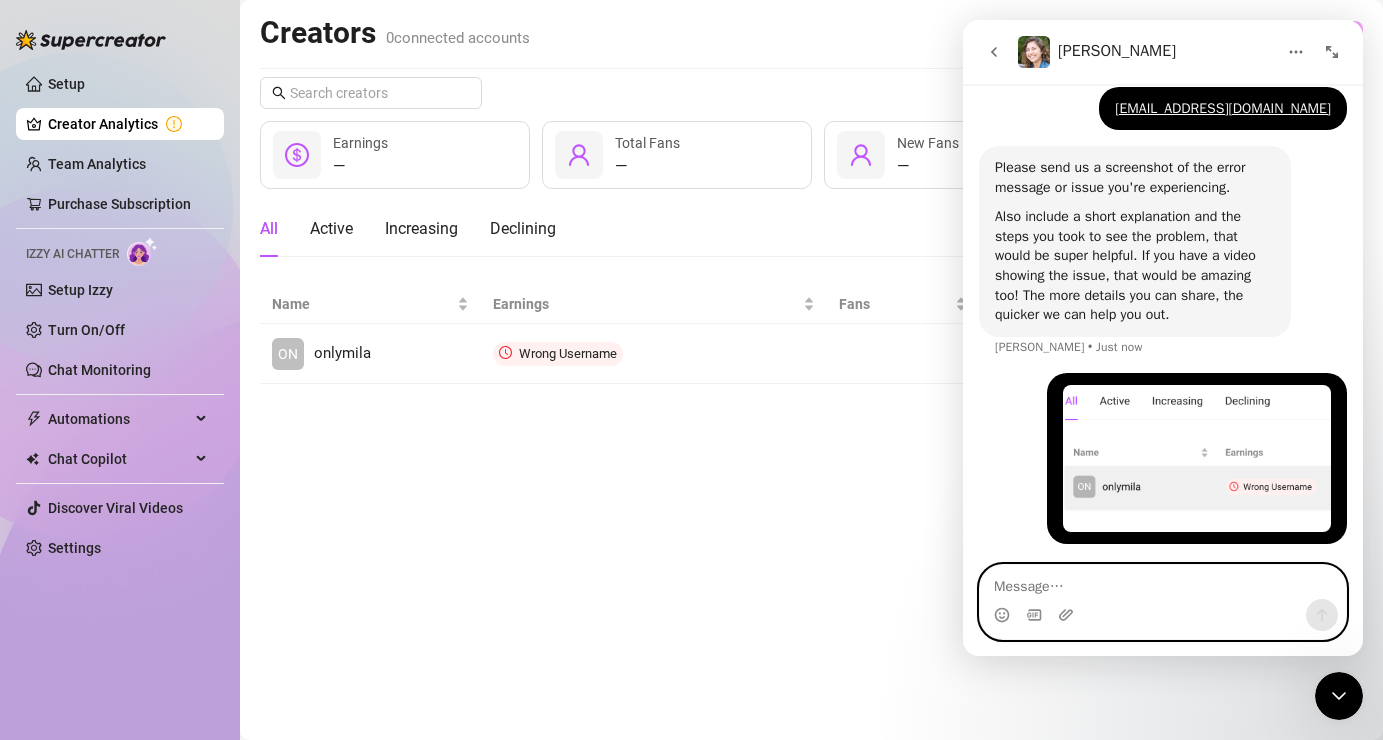 click at bounding box center (1163, 582) 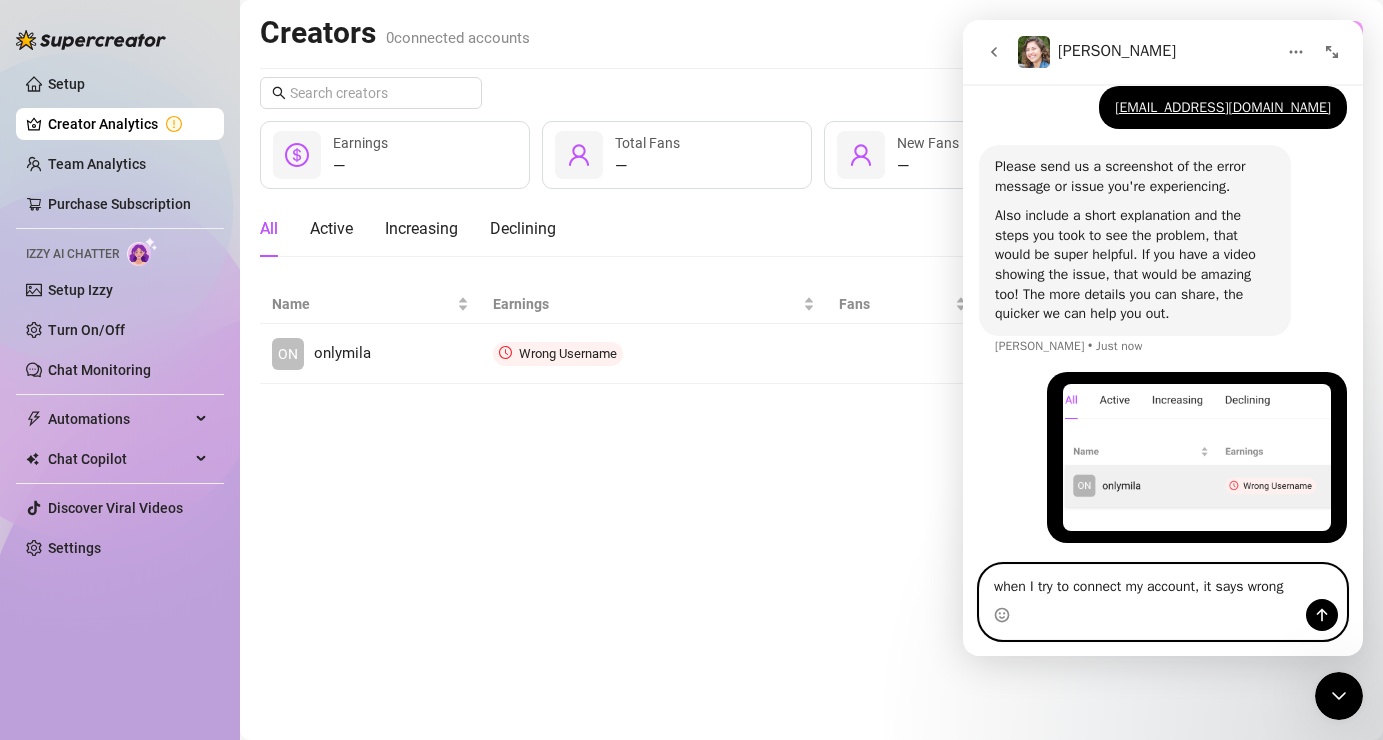 type on "when I try to connect my account, it says wrong usernmae" 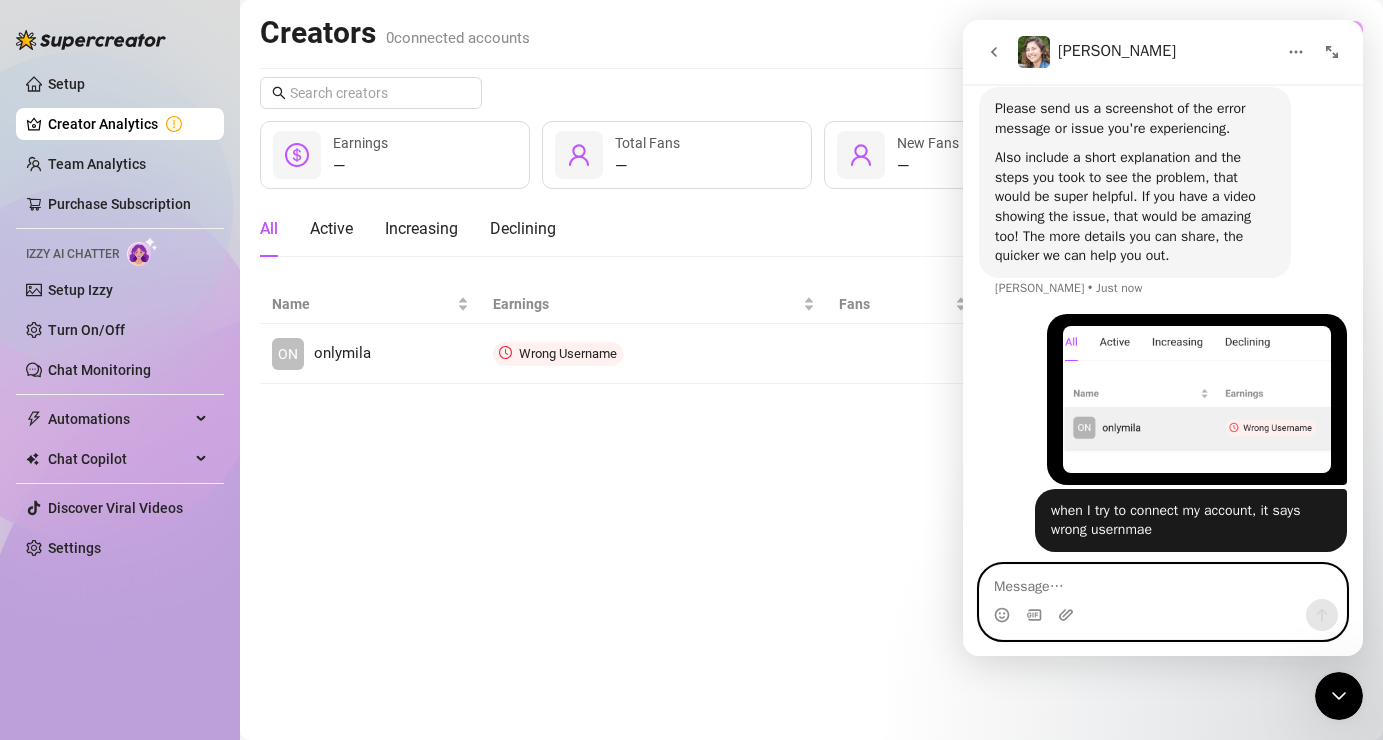 scroll, scrollTop: 729, scrollLeft: 0, axis: vertical 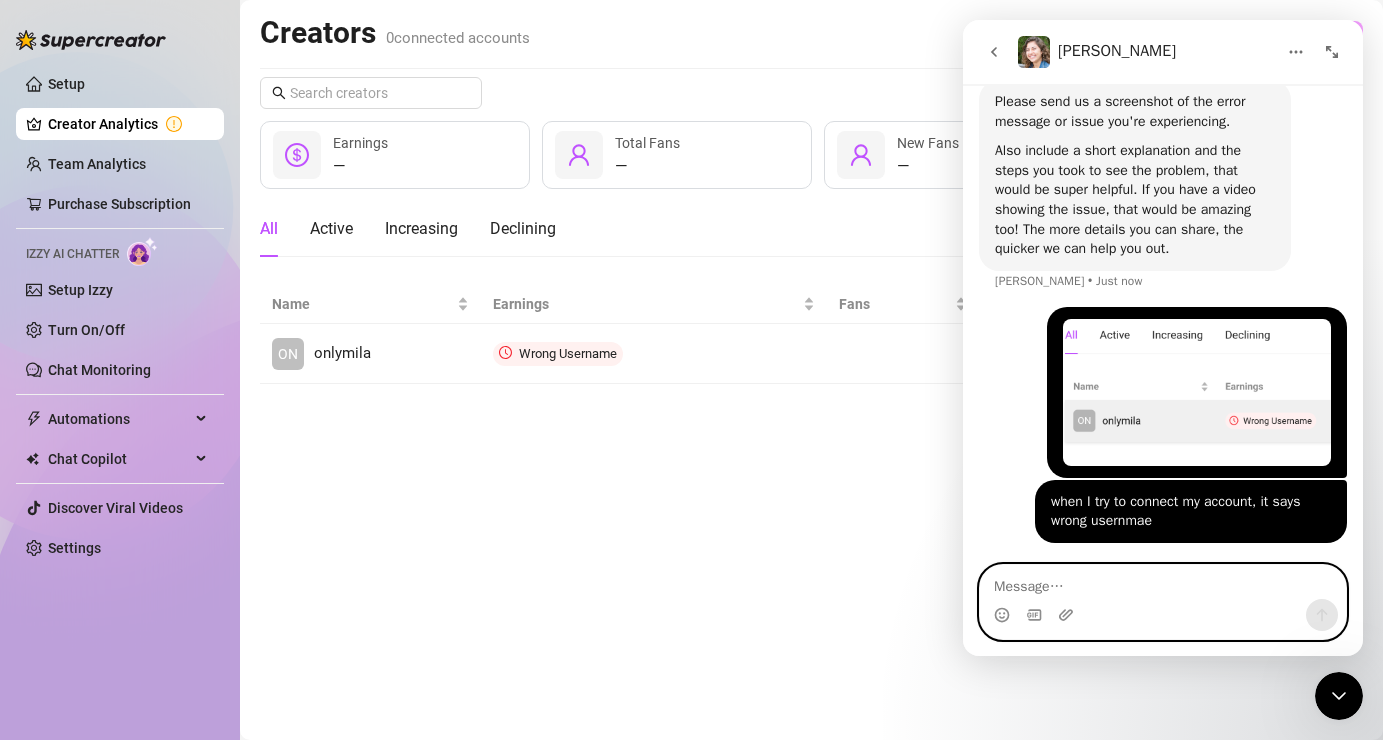 click at bounding box center [1163, 582] 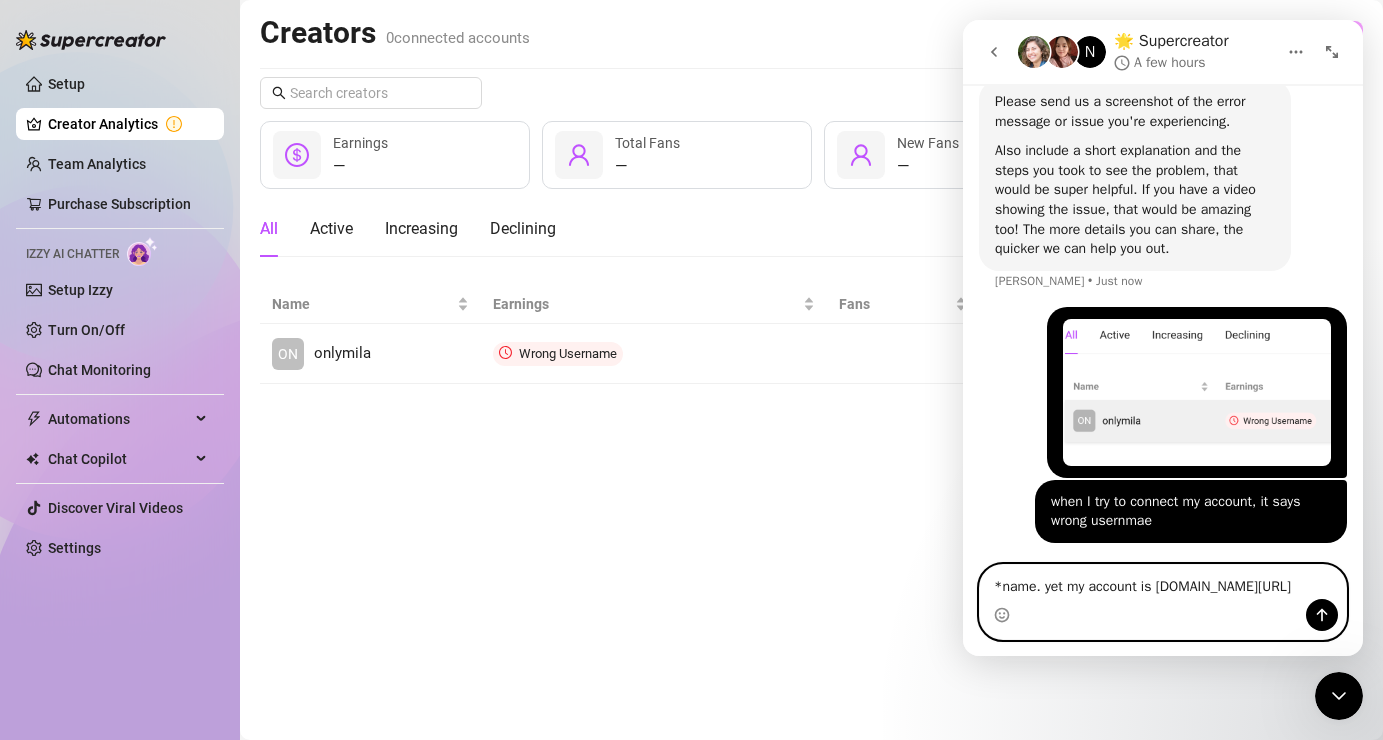 type on "*name. yet my account is onlyfans.com/onlymila" 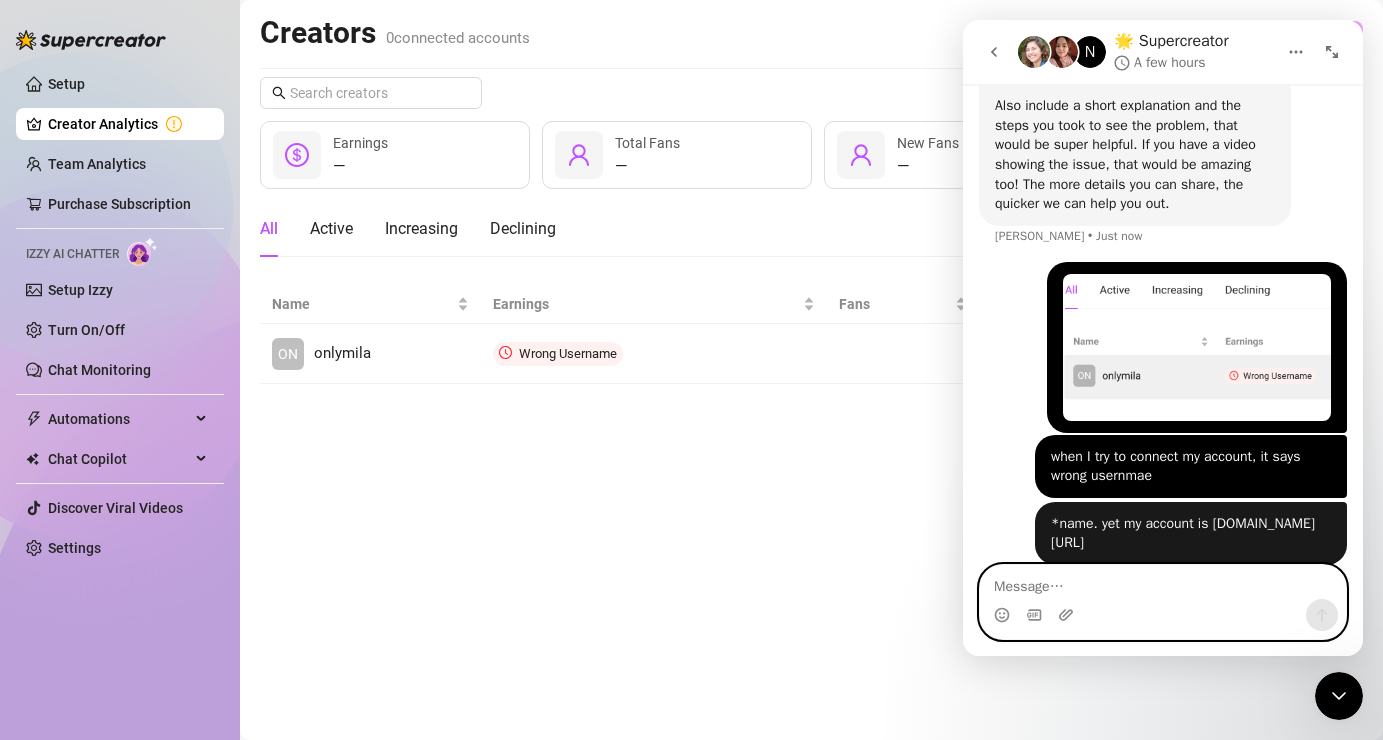 scroll, scrollTop: 794, scrollLeft: 0, axis: vertical 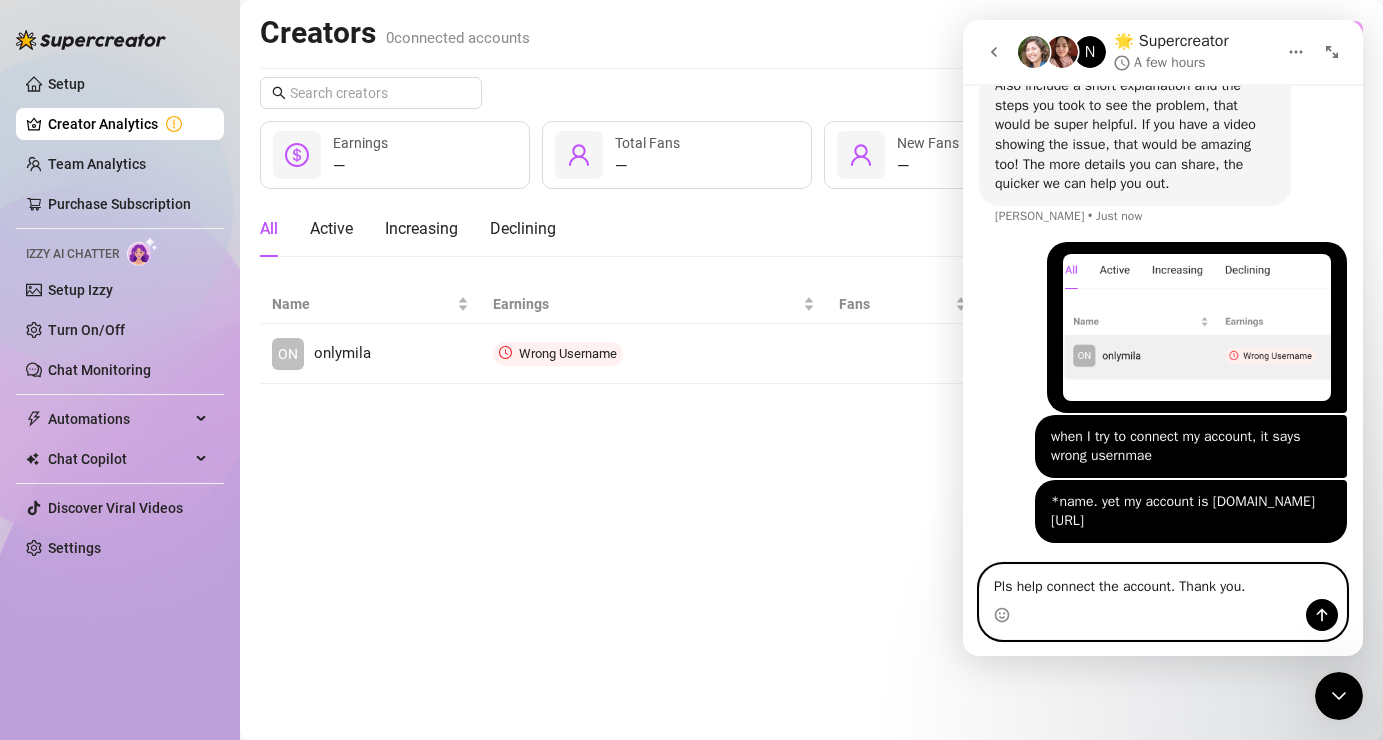 type on "Pls help connect the account. Thank you." 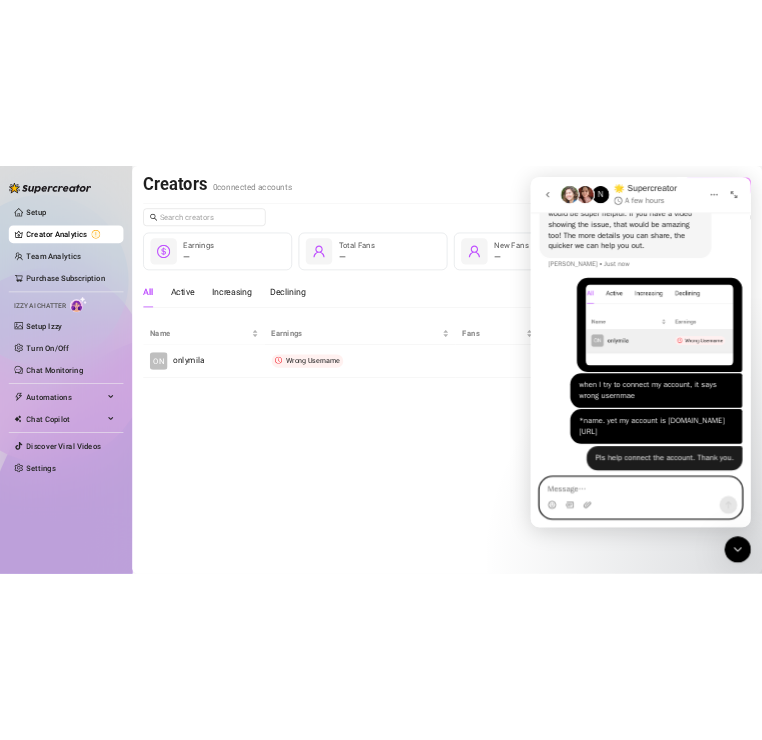 scroll, scrollTop: 839, scrollLeft: 0, axis: vertical 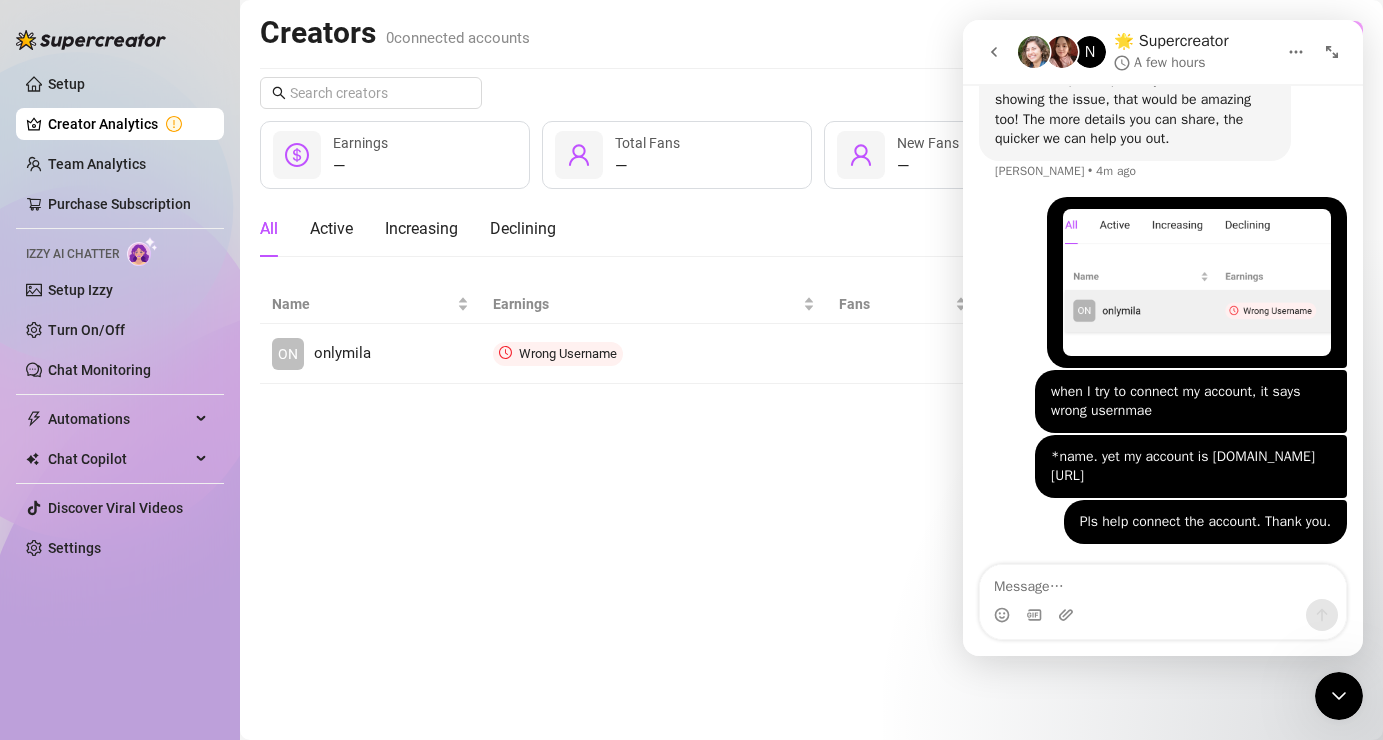 click on "Creators  0  connected accounts Manage Accounts + Add Account Last 7 days — Earnings — Total Fans — New Fans All Active Increasing Declining Name Earnings Fans New Fans ON onlymila Wrong Username Connect" at bounding box center [811, 370] 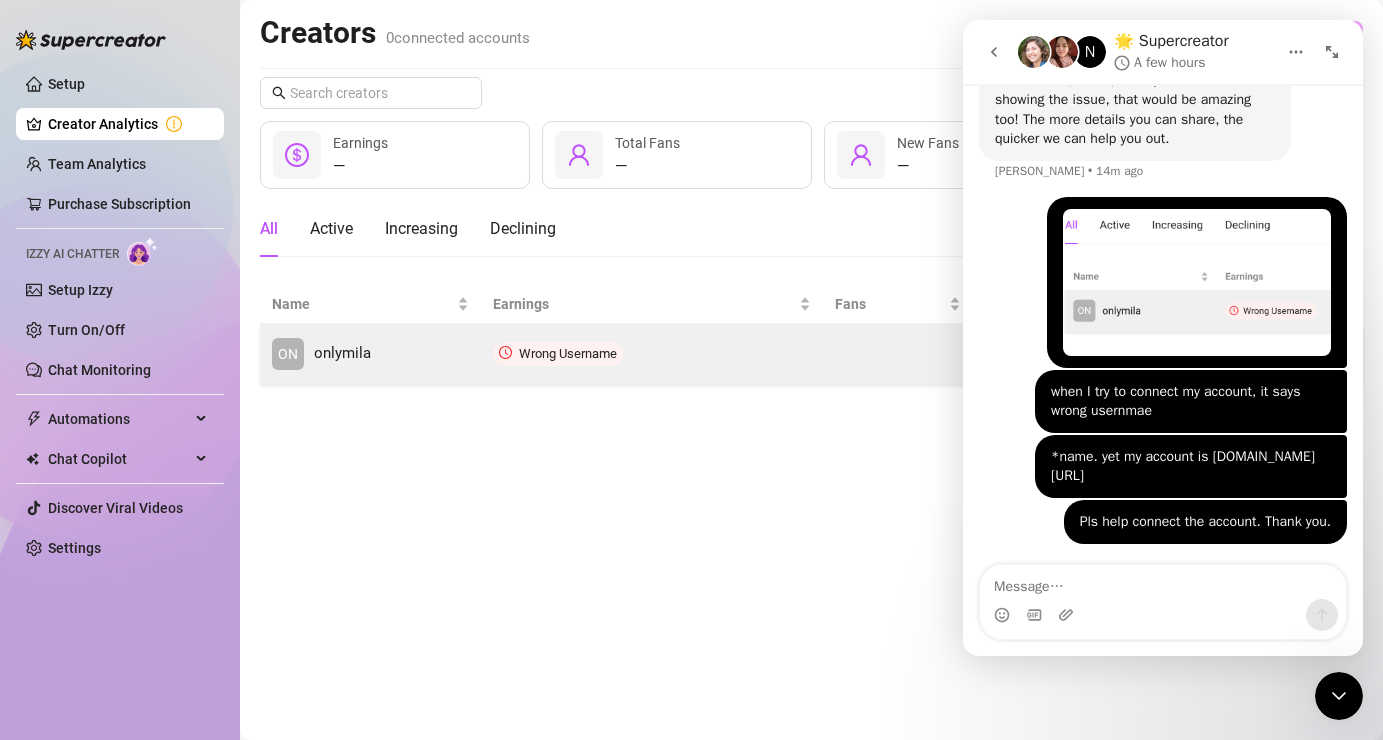 click on "ON" at bounding box center [288, 354] 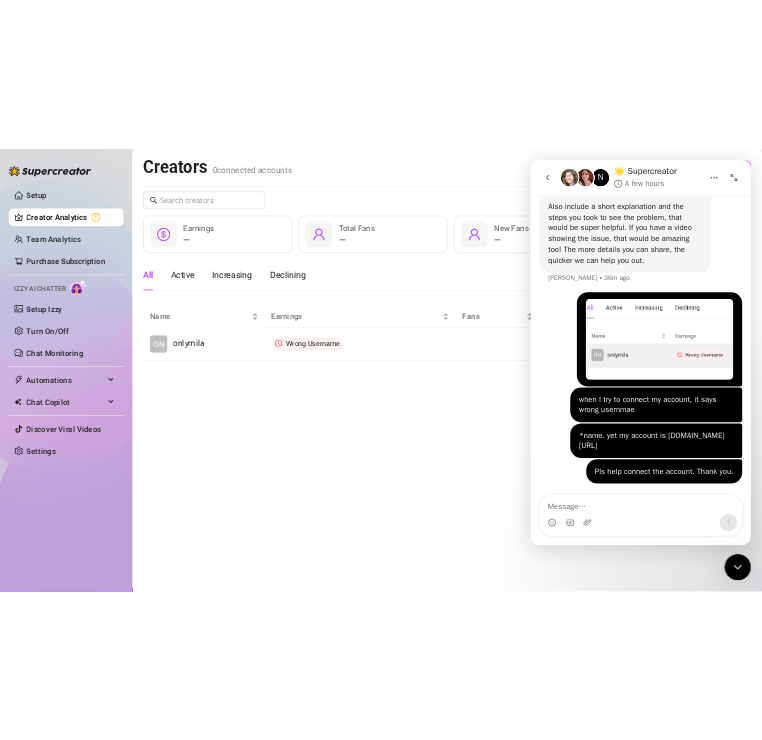 scroll, scrollTop: 839, scrollLeft: 0, axis: vertical 